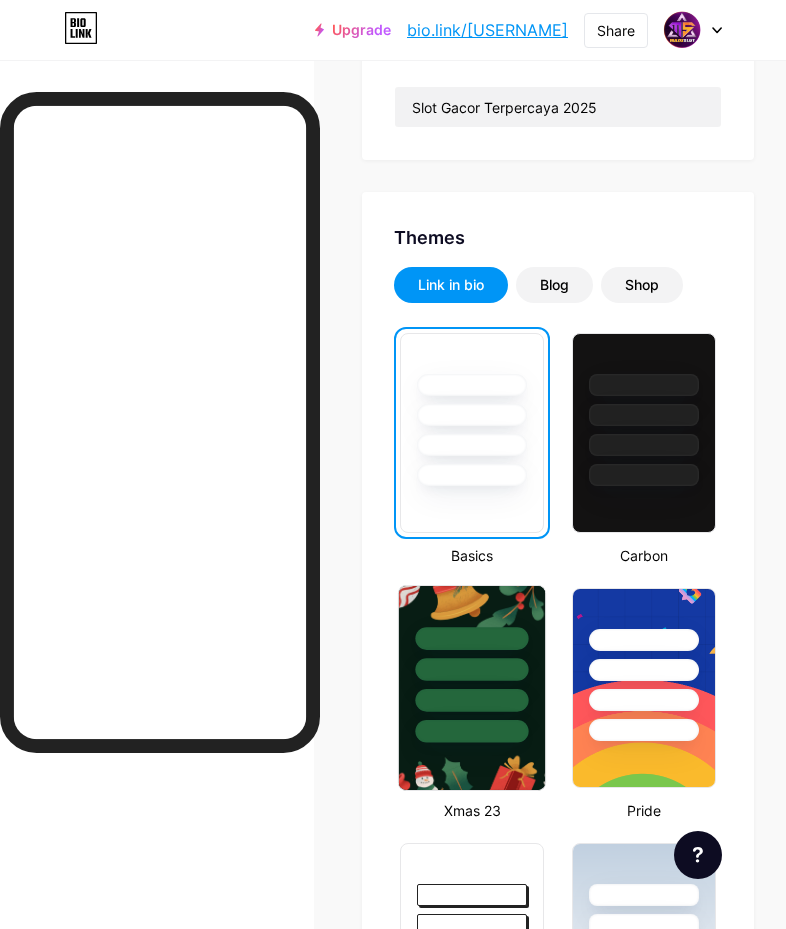 scroll, scrollTop: 400, scrollLeft: 0, axis: vertical 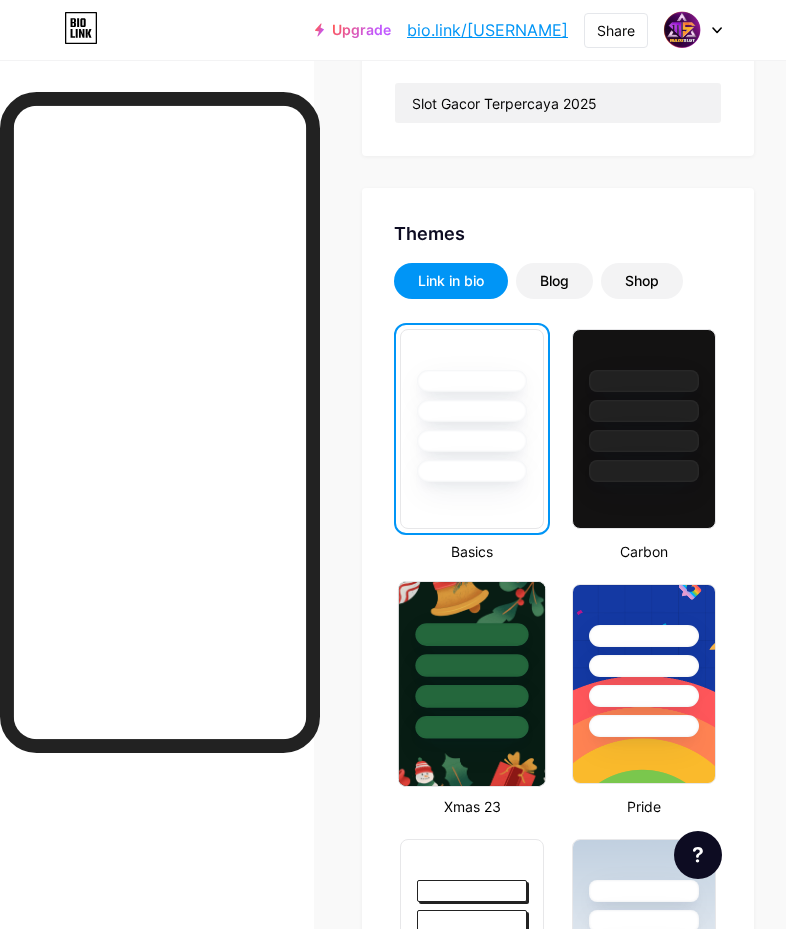 click at bounding box center (472, 696) 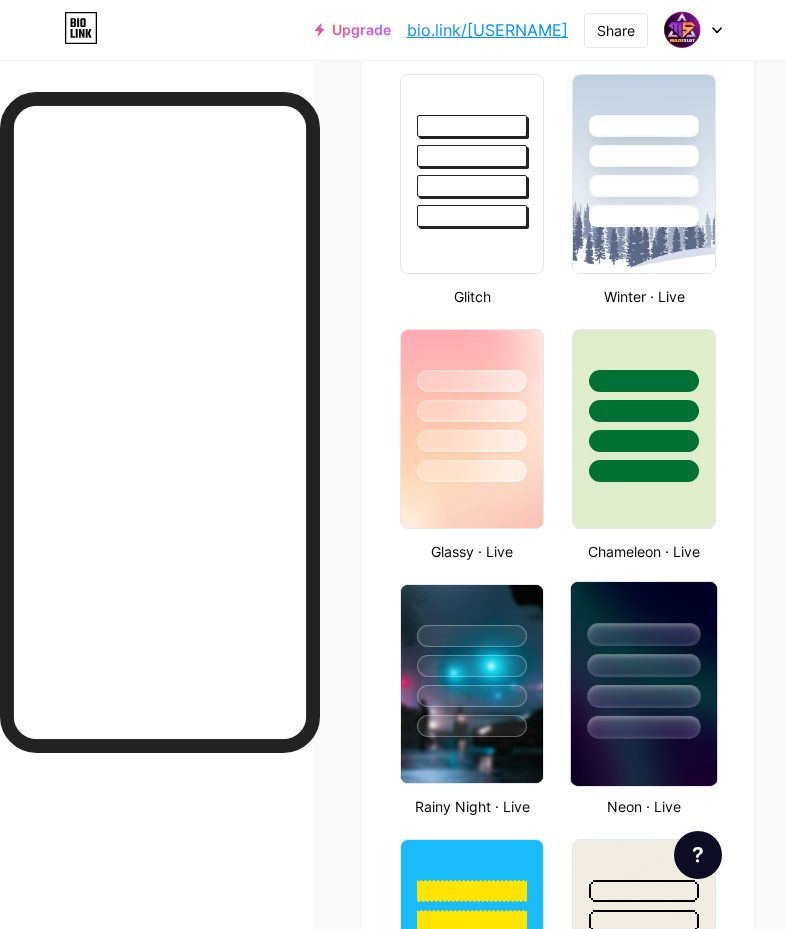 scroll, scrollTop: 1200, scrollLeft: 0, axis: vertical 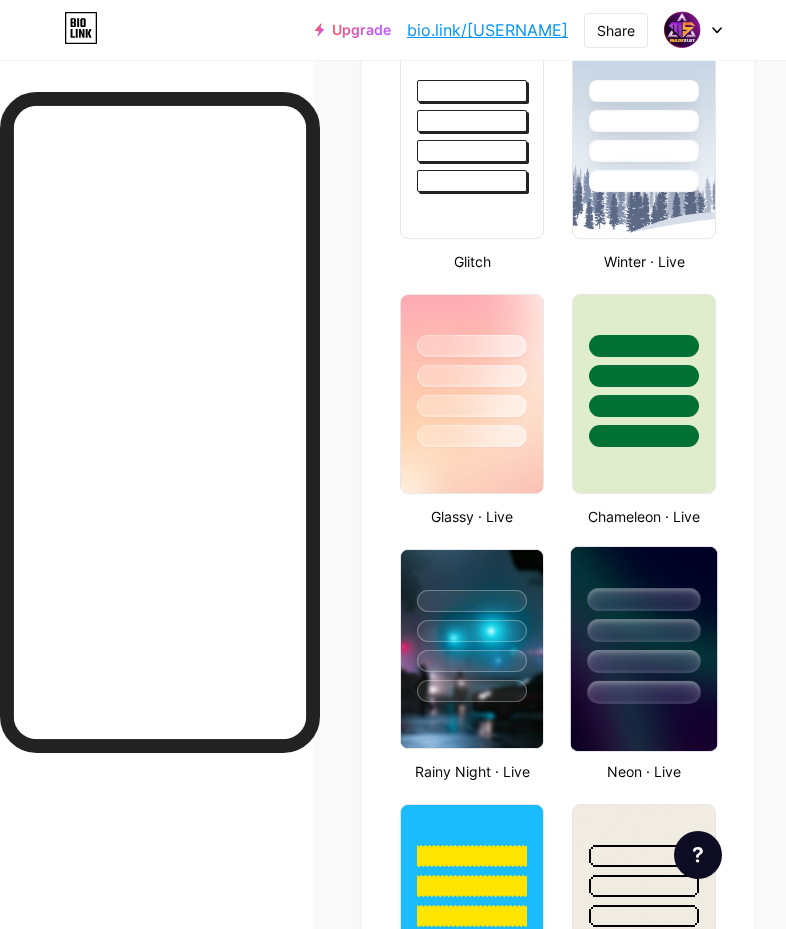 click at bounding box center [644, 661] 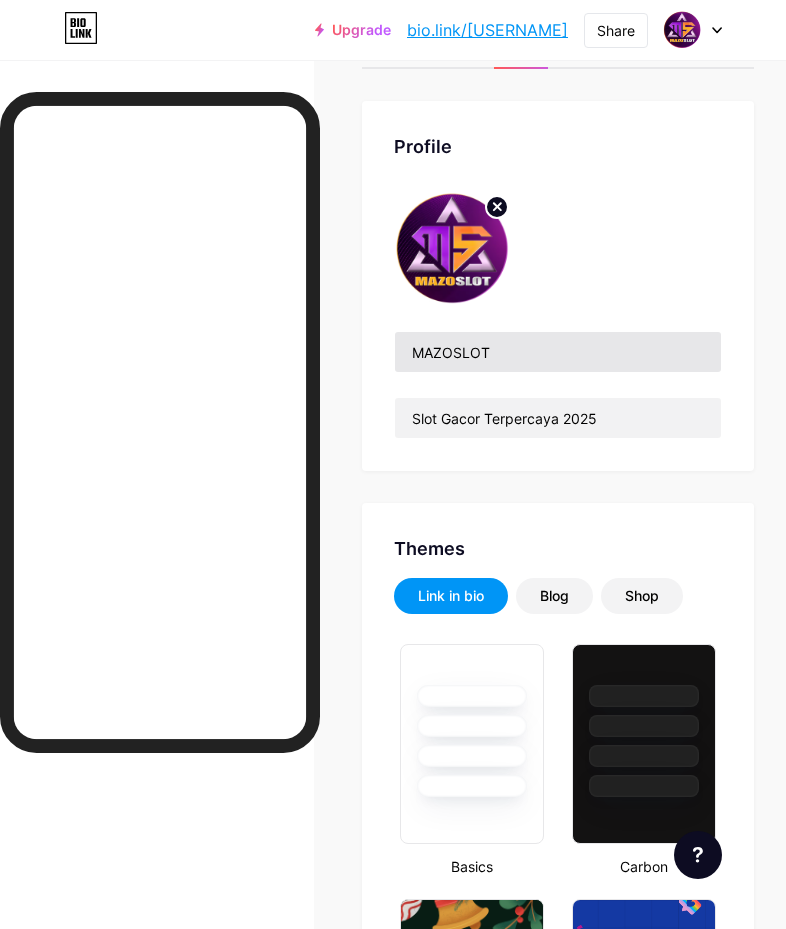 scroll, scrollTop: 0, scrollLeft: 0, axis: both 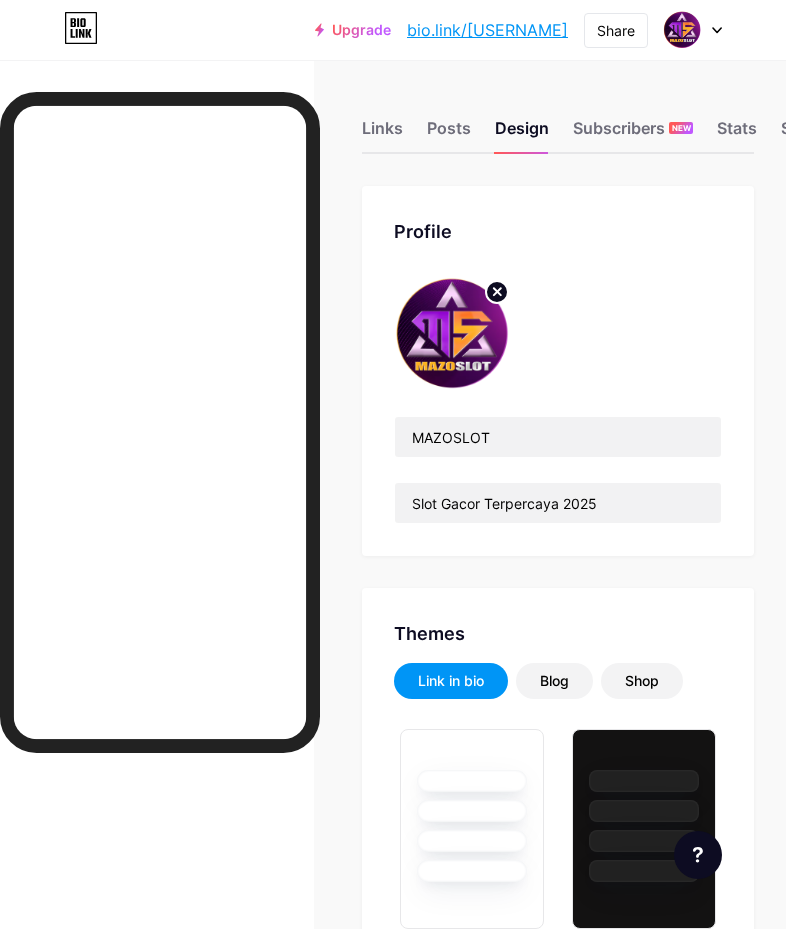 click on "MAZOSLOT     Slot Gacor Terpercaya 2025" at bounding box center [558, 400] 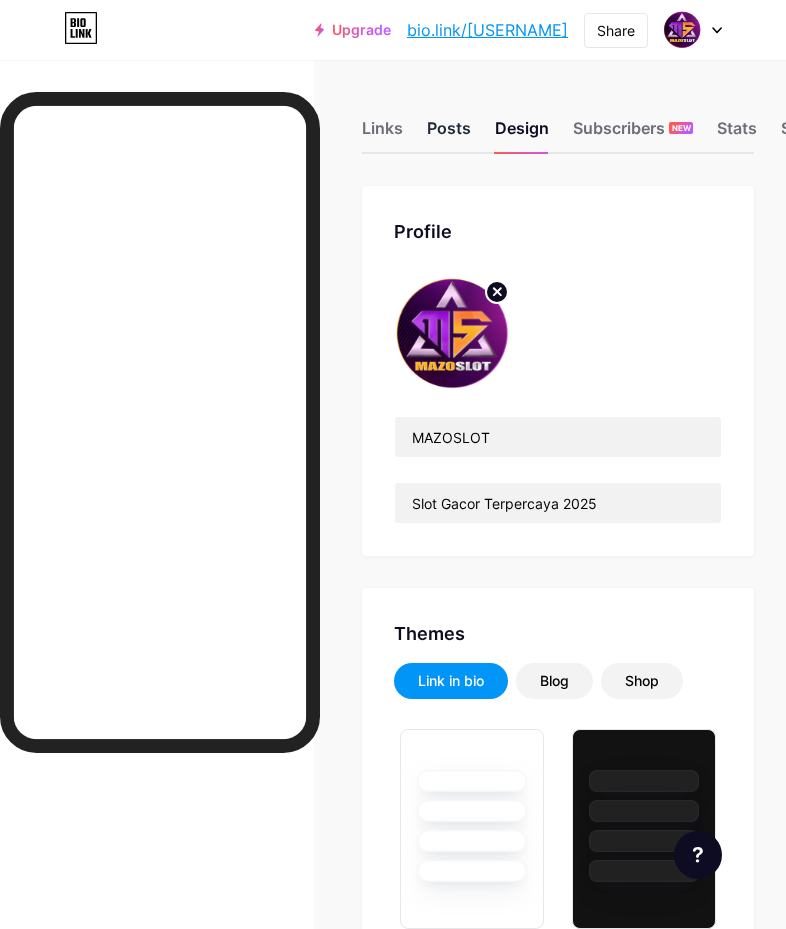 click on "Posts" at bounding box center [449, 134] 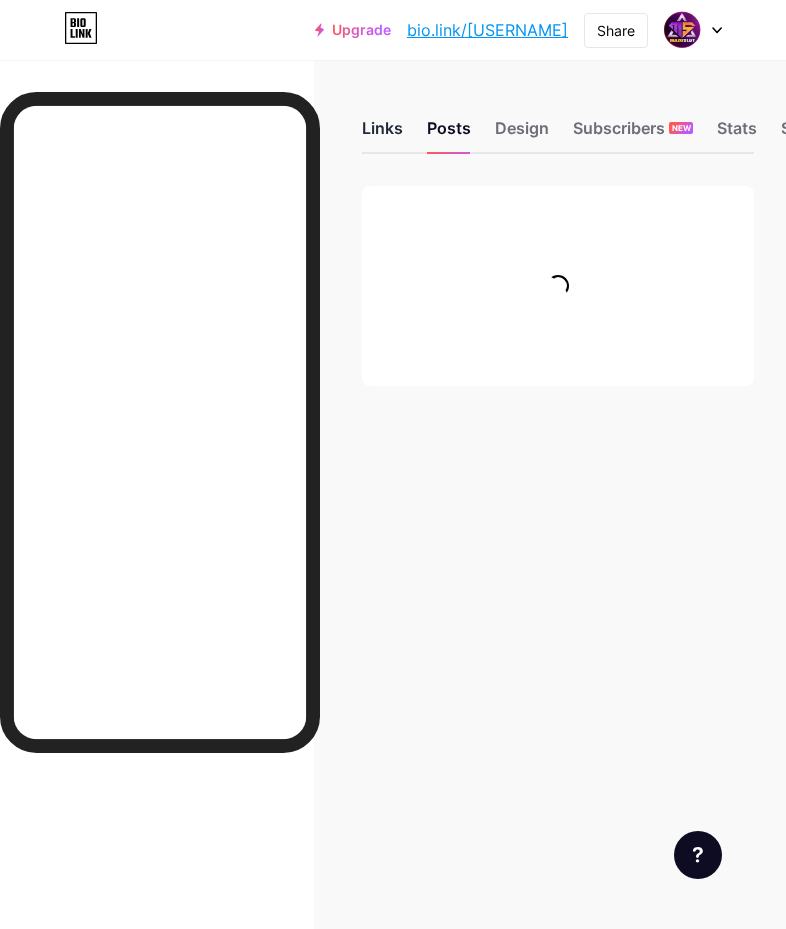 click on "Links" at bounding box center [382, 134] 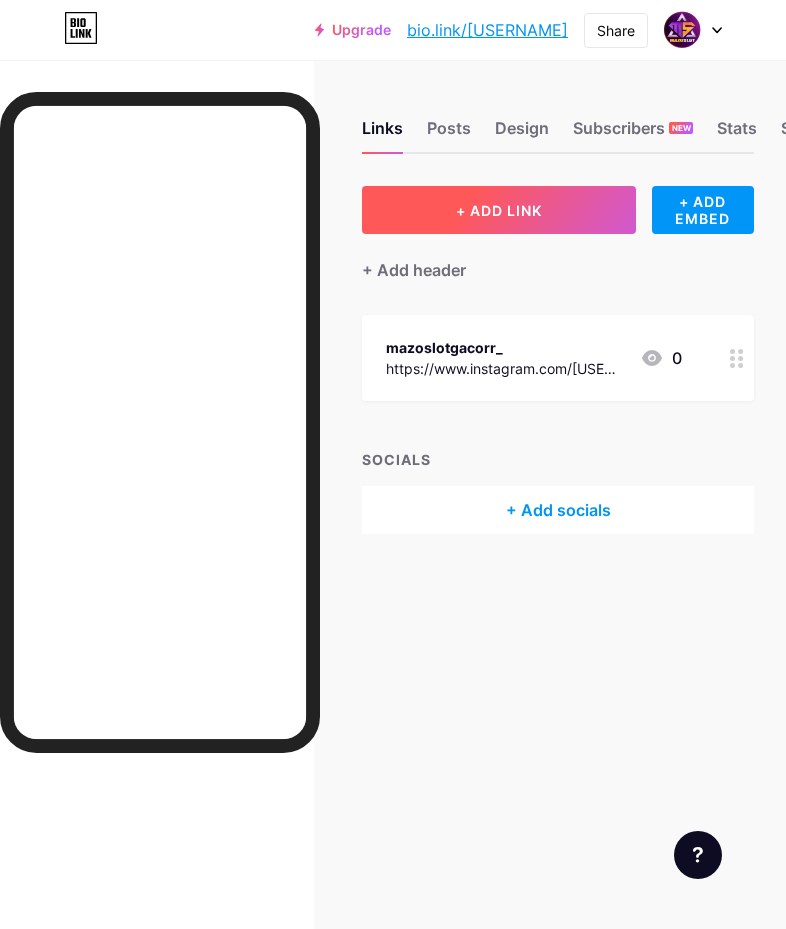 click on "+ ADD LINK" at bounding box center [499, 210] 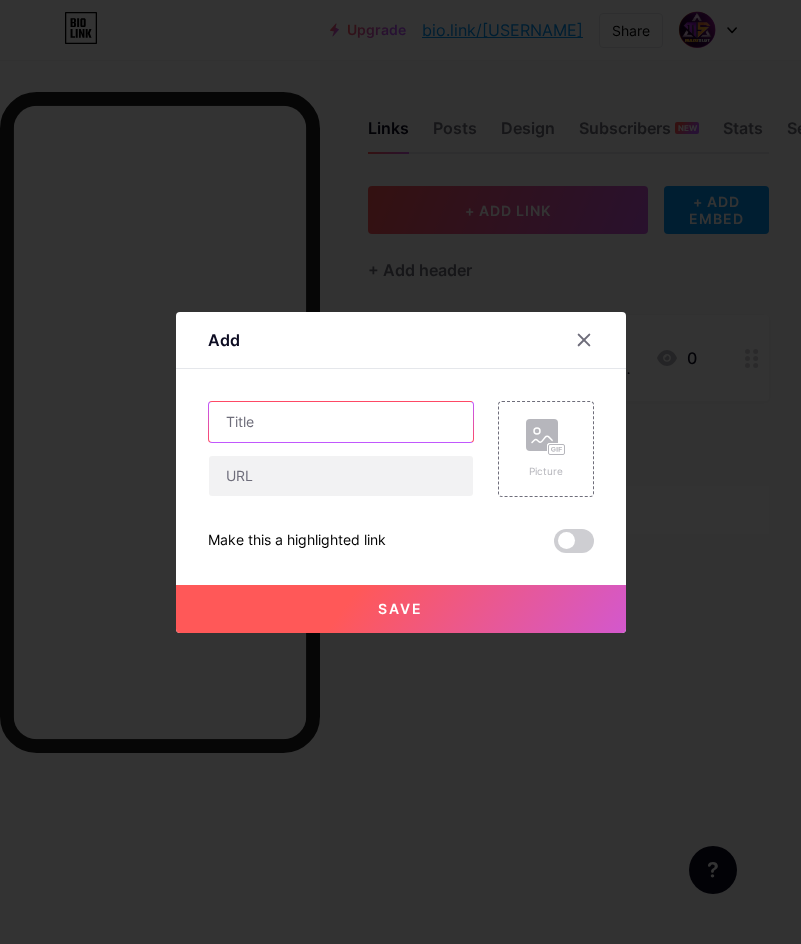 click at bounding box center (341, 422) 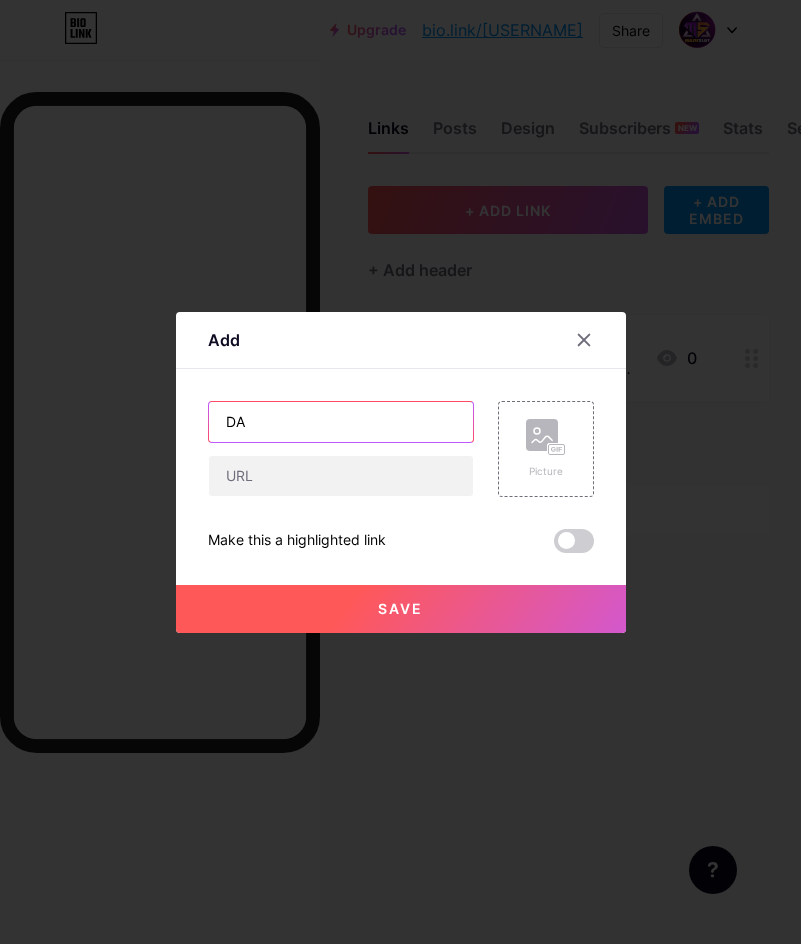 type on "D" 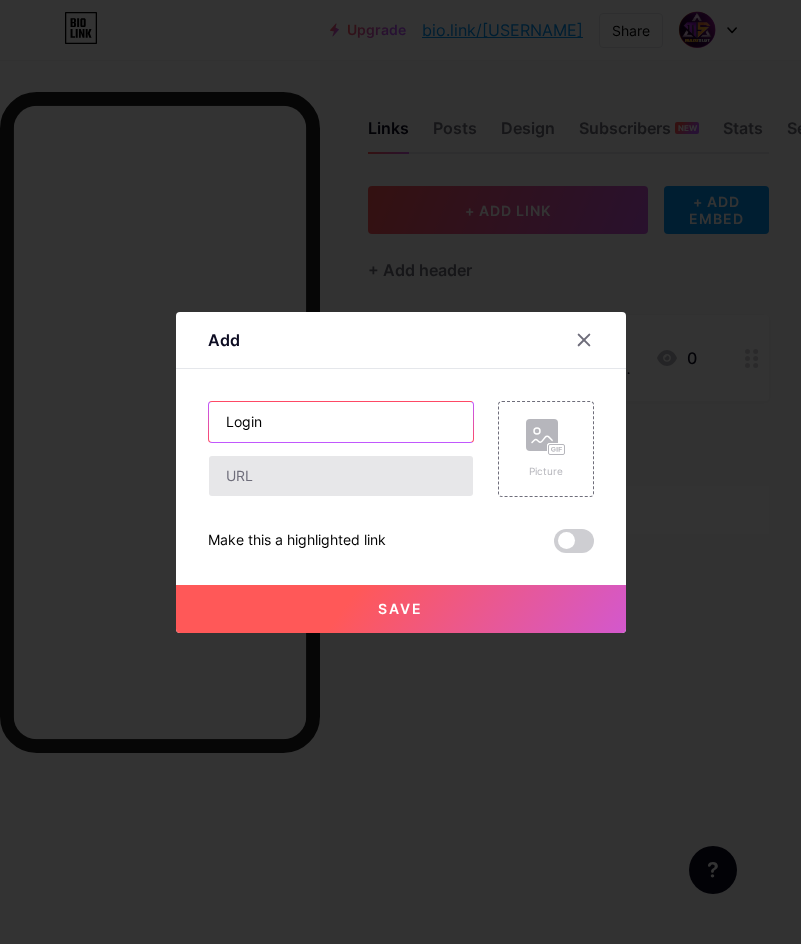type on "Login" 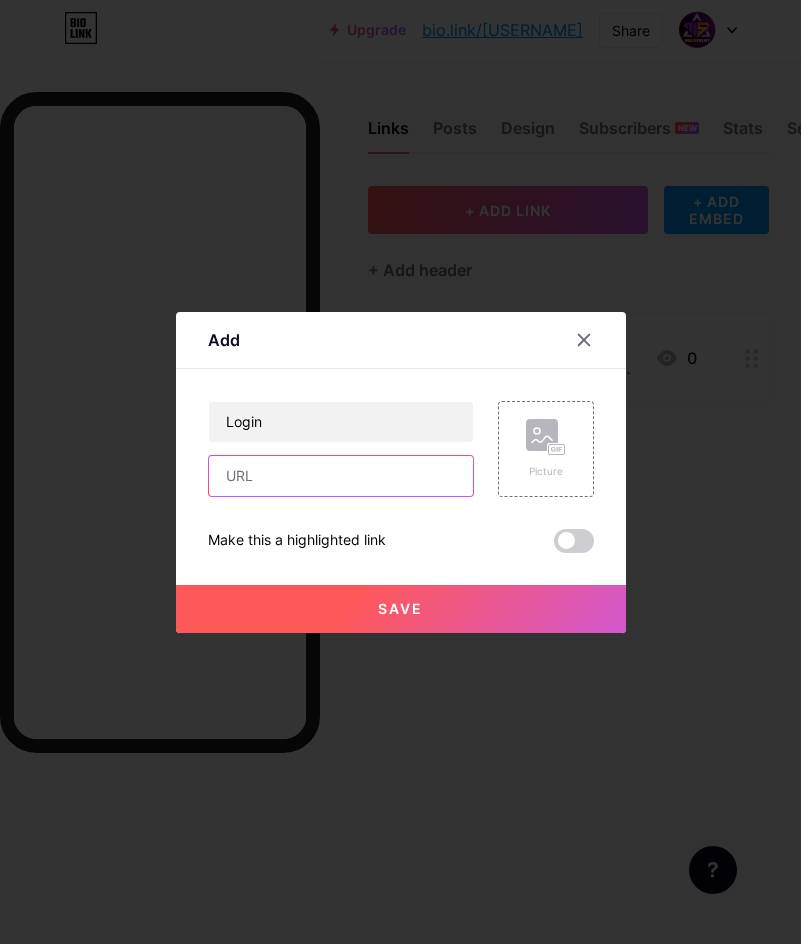 click at bounding box center [341, 476] 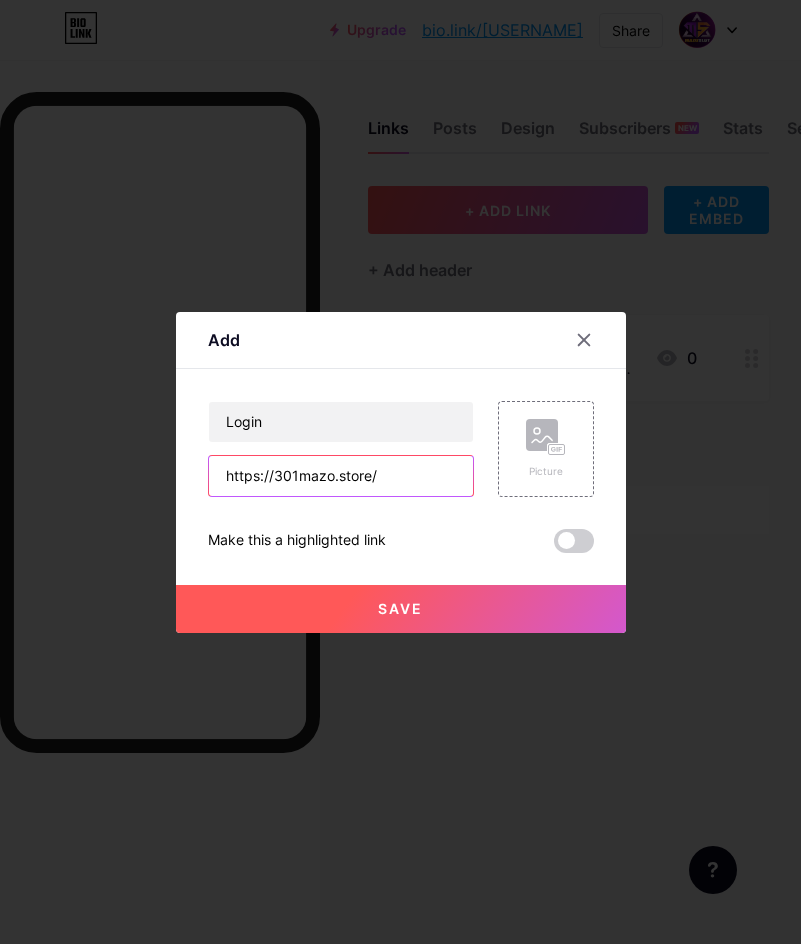 type on "https://301mazo.store/" 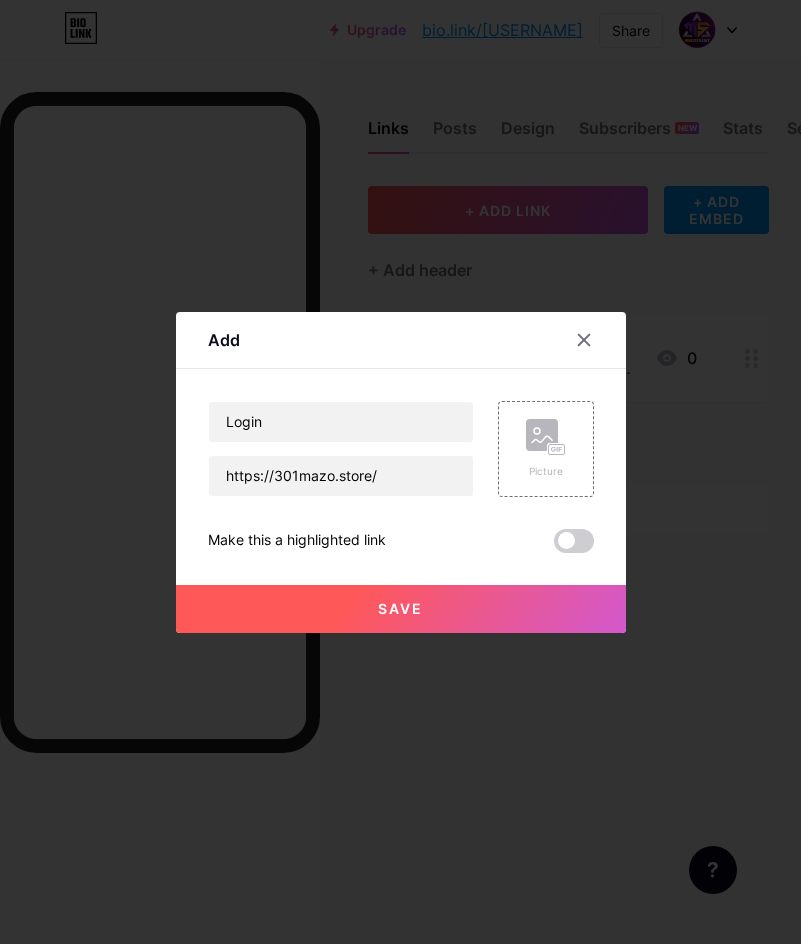 drag, startPoint x: 413, startPoint y: 611, endPoint x: 434, endPoint y: 549, distance: 65.459915 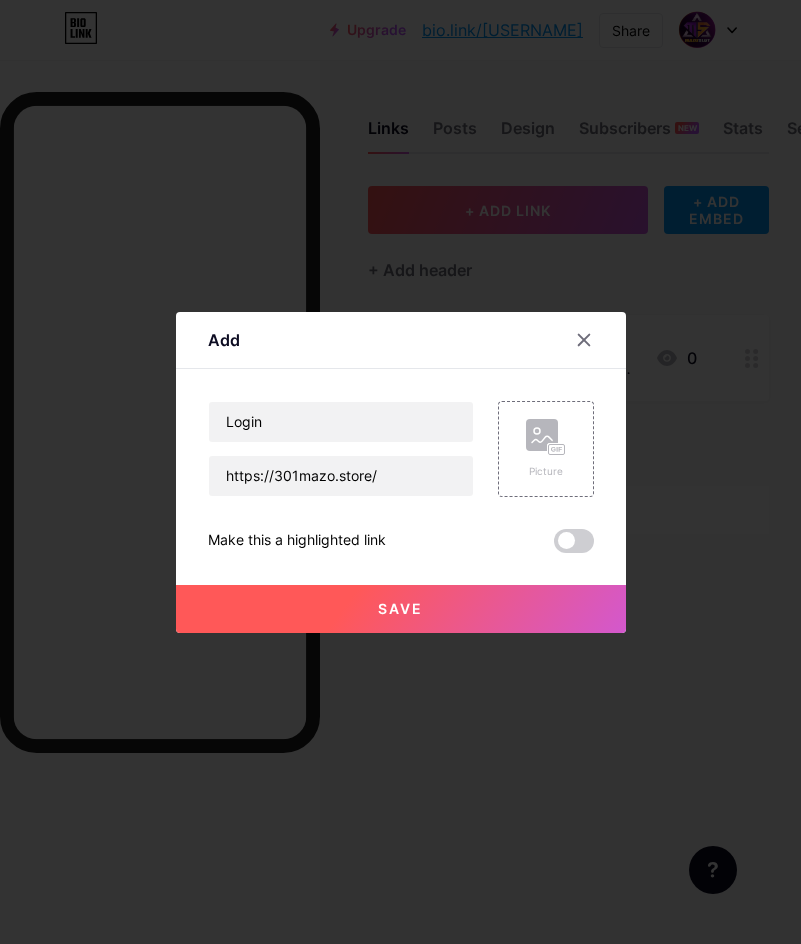 click on "Login     https://301mazo.store/                     Picture
Make this a highlighted link
Save" at bounding box center (401, 477) 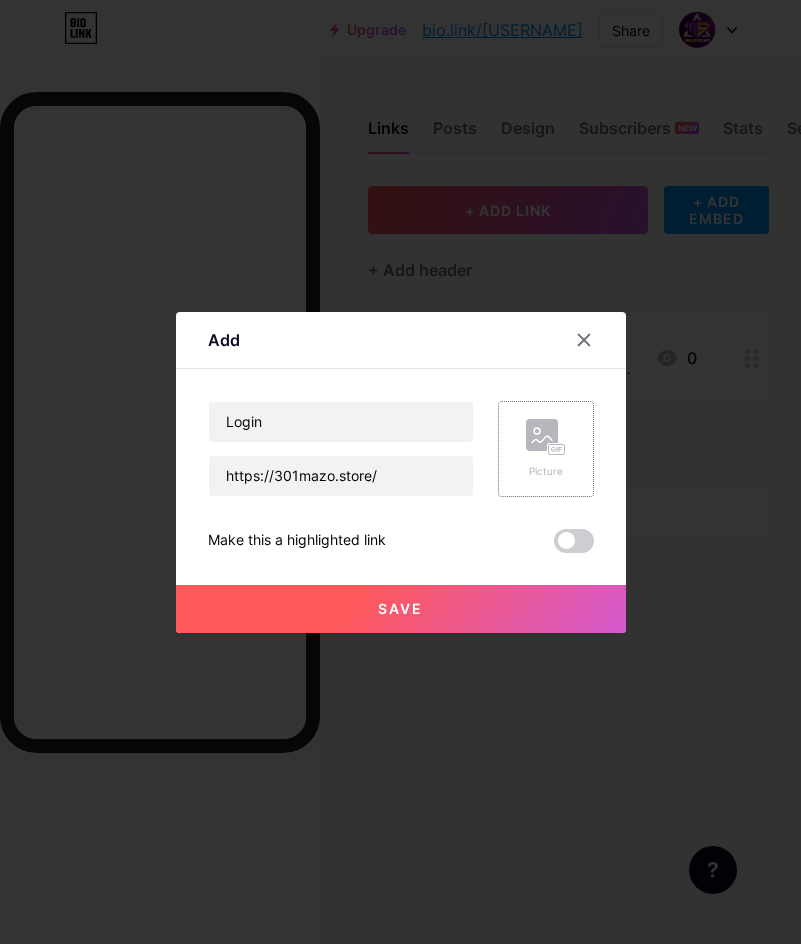 click 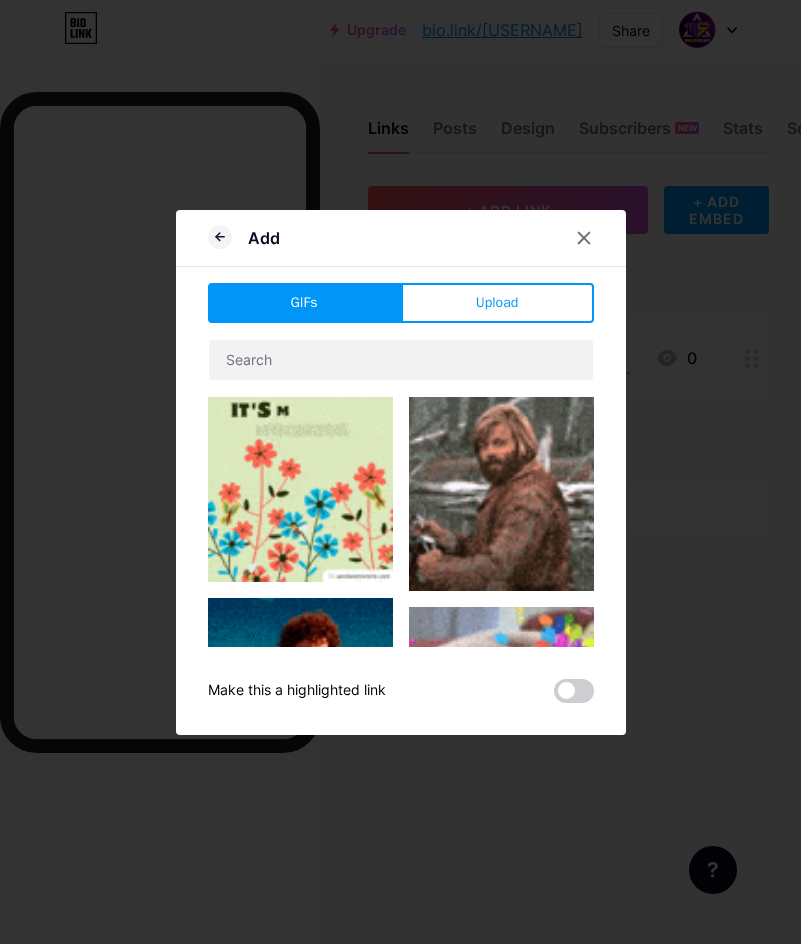 click on "GIFs     Upload       Content
YouTube
Play YouTube video without leaving your page.
ADD
Vimeo
Play Vimeo video without leaving your page.
ADD
Tiktok
Grow your TikTok following
ADD
Tweet
Embed a tweet.
ADD
Reddit
Showcase your Reddit profile
ADD
Spotify
Embed Spotify to play the preview of a track.
ADD
Twitch
Play Twitch video without leaving your page.
ADD
ADD
ADD" at bounding box center [401, 493] 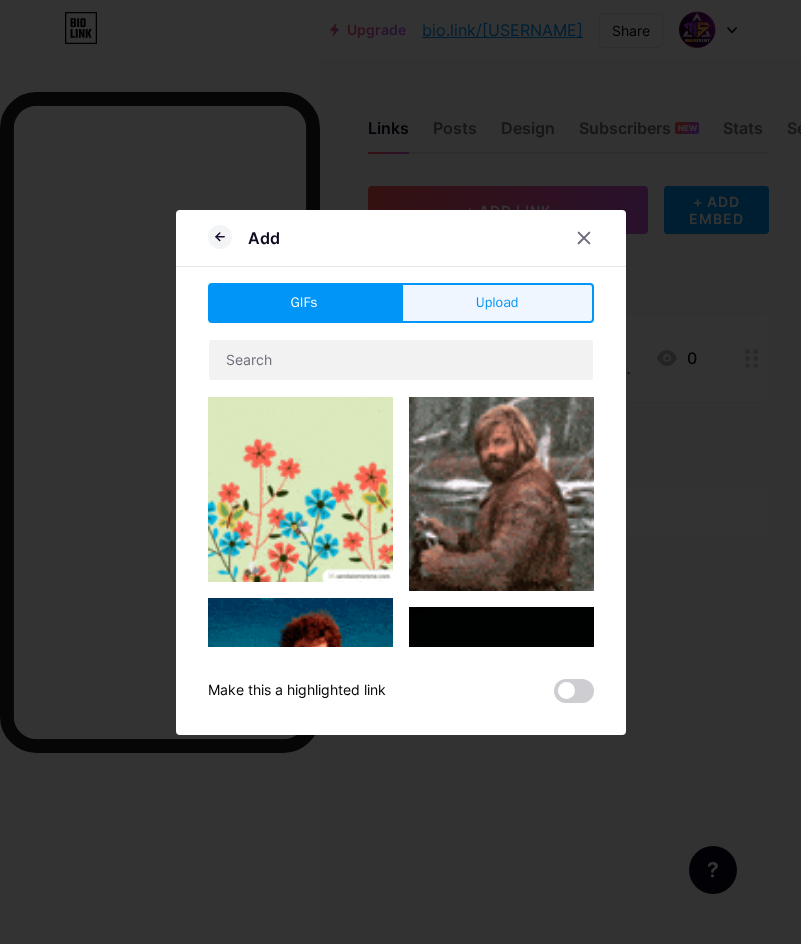 click on "Upload" at bounding box center (497, 302) 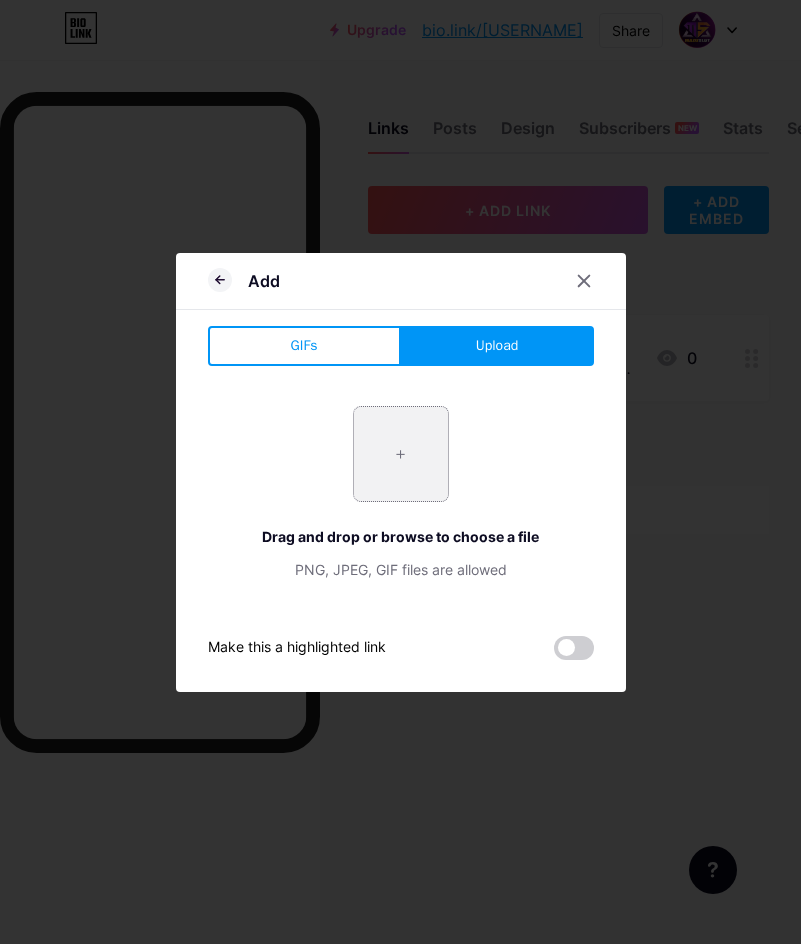 click at bounding box center (401, 454) 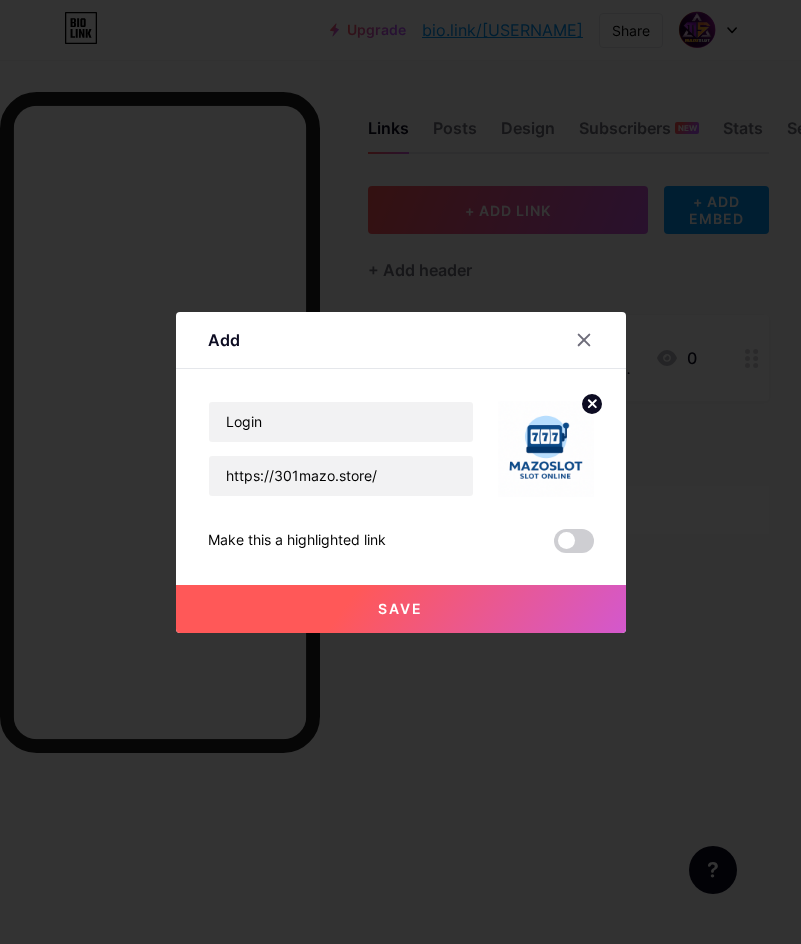 click on "Save" at bounding box center [401, 609] 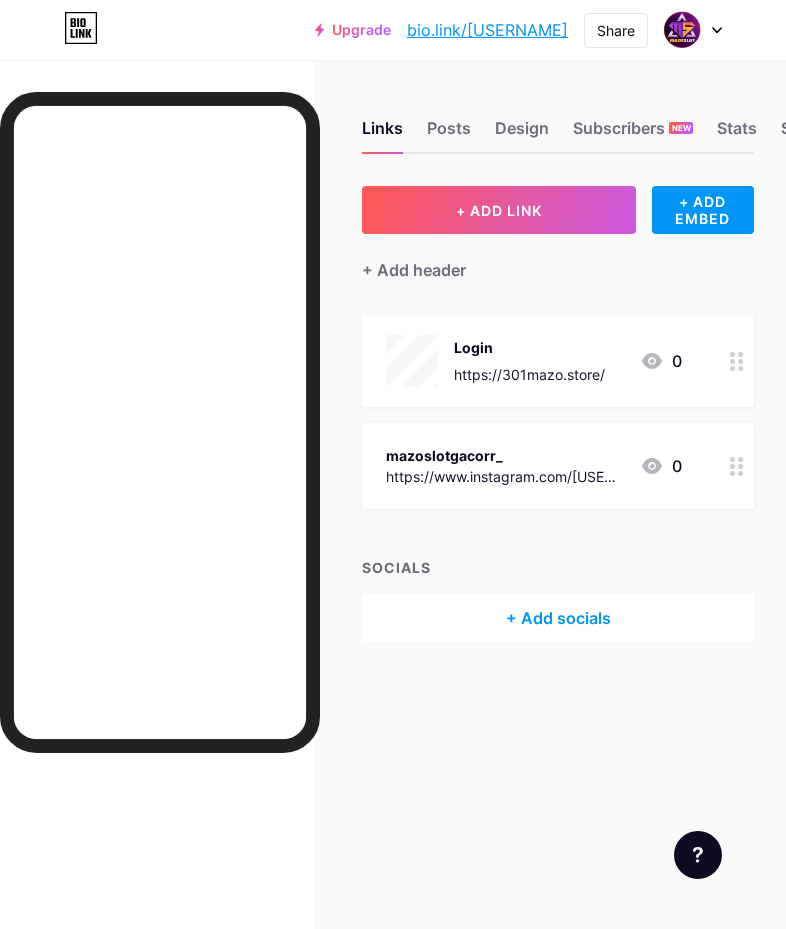 click 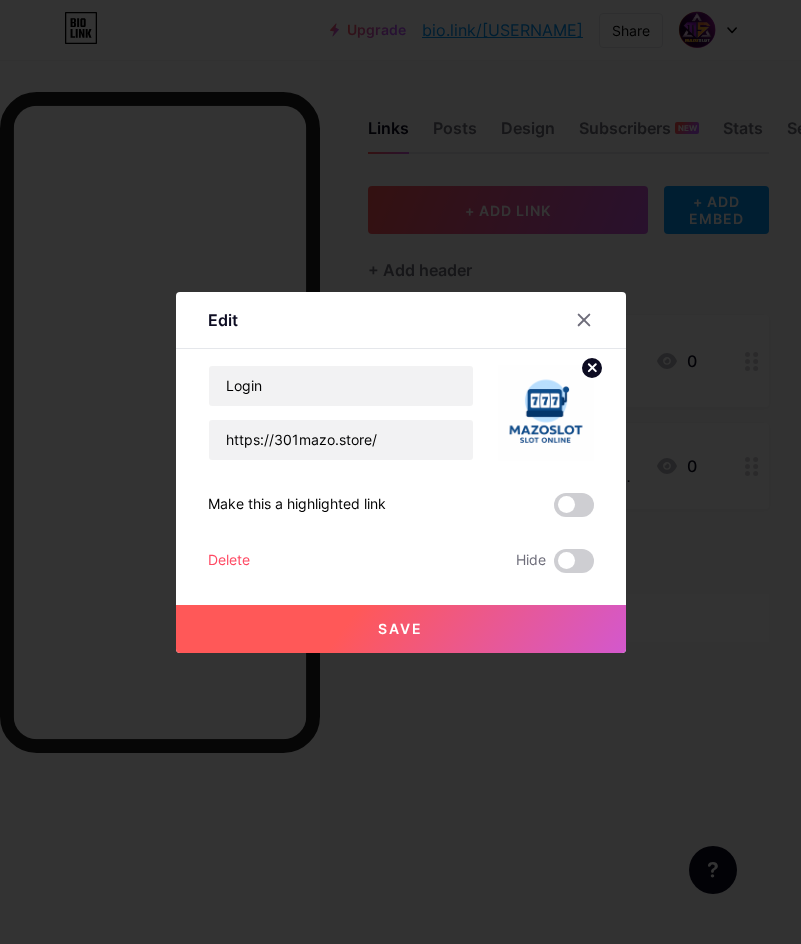click 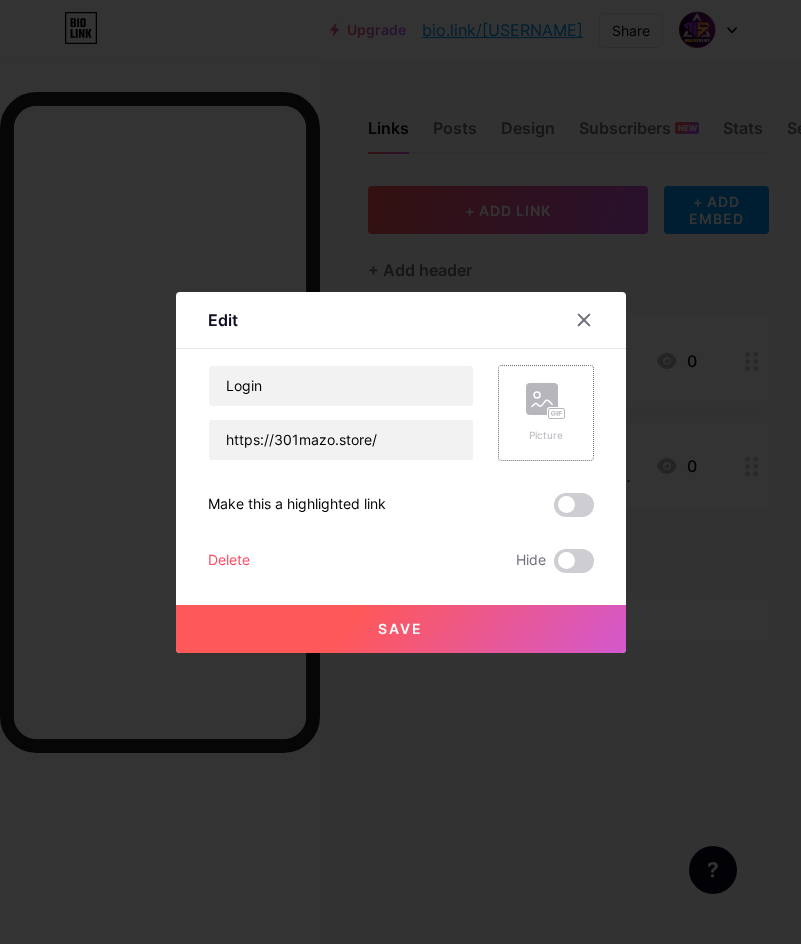 click on "Save" at bounding box center (401, 629) 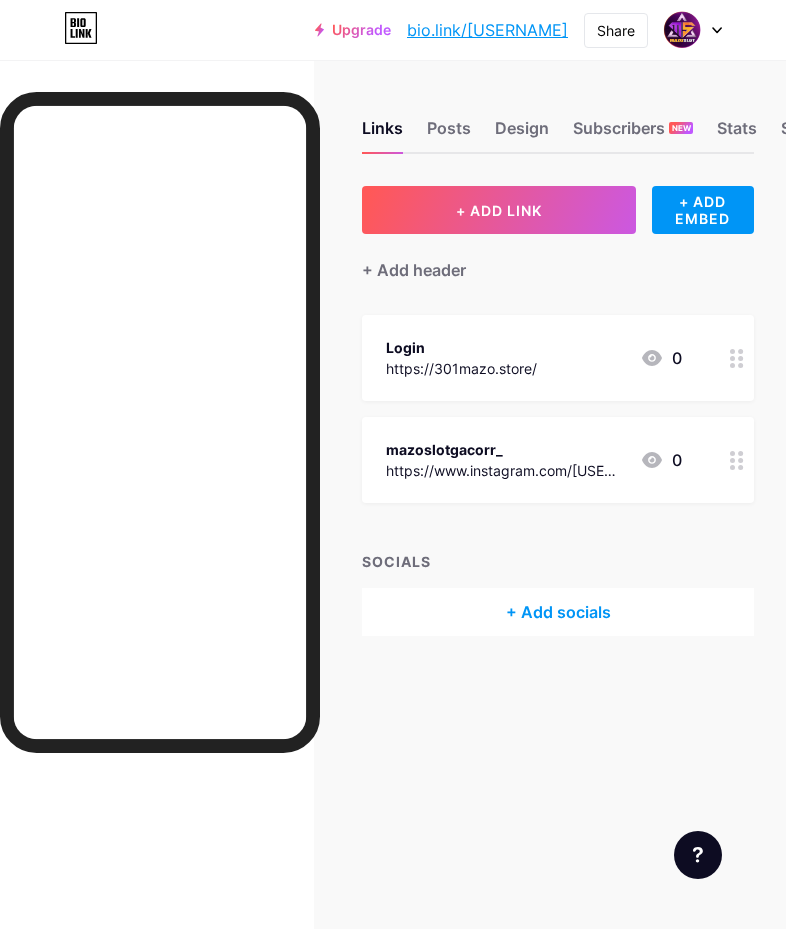 click on "Links
Posts
Design
Subscribers
NEW
Stats
Settings       + ADD LINK     + ADD EMBED
+ Add header
Login
https://301mazo.store/
0
[USERNAME]
https://www.instagram.com/[USERNAME]
0
SOCIALS     + Add socials                       Feature requests             Help center         Contact support" at bounding box center [393, 398] 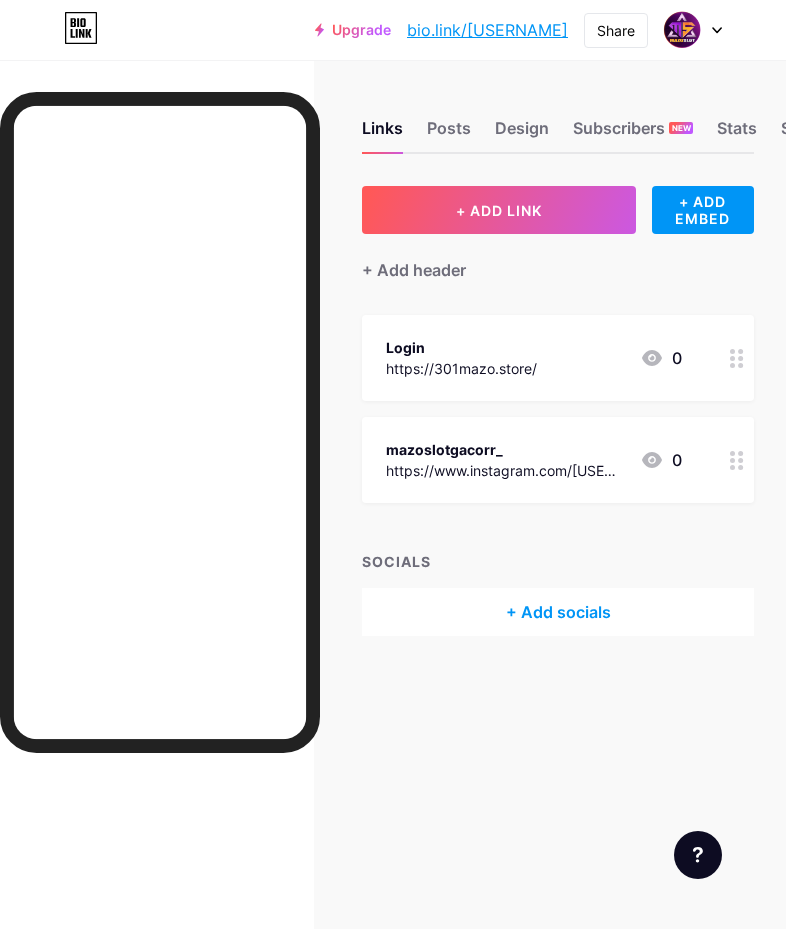 click on "mazoslotgacorr_" at bounding box center (505, 449) 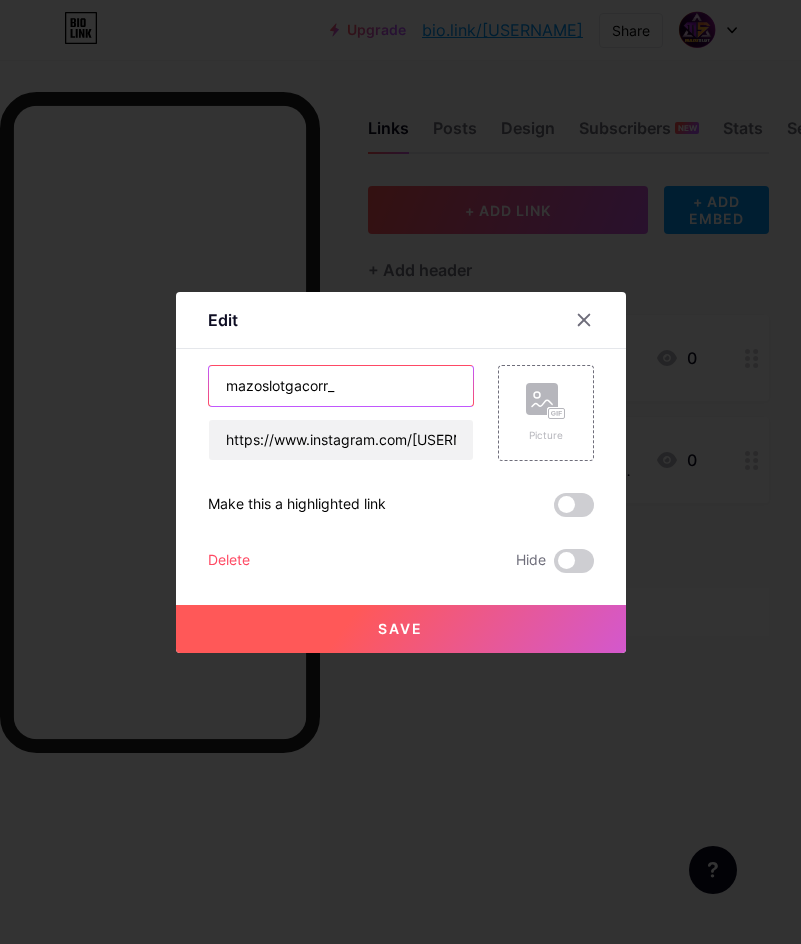 drag, startPoint x: 409, startPoint y: 383, endPoint x: 160, endPoint y: 381, distance: 249.00803 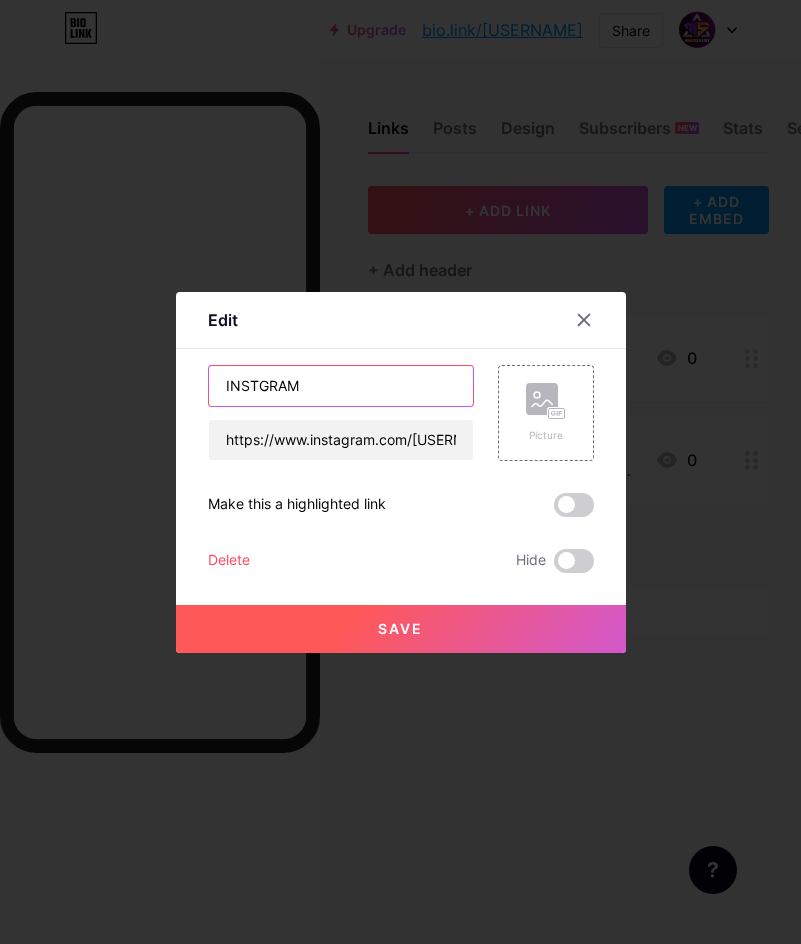 type on "INSTGRAM" 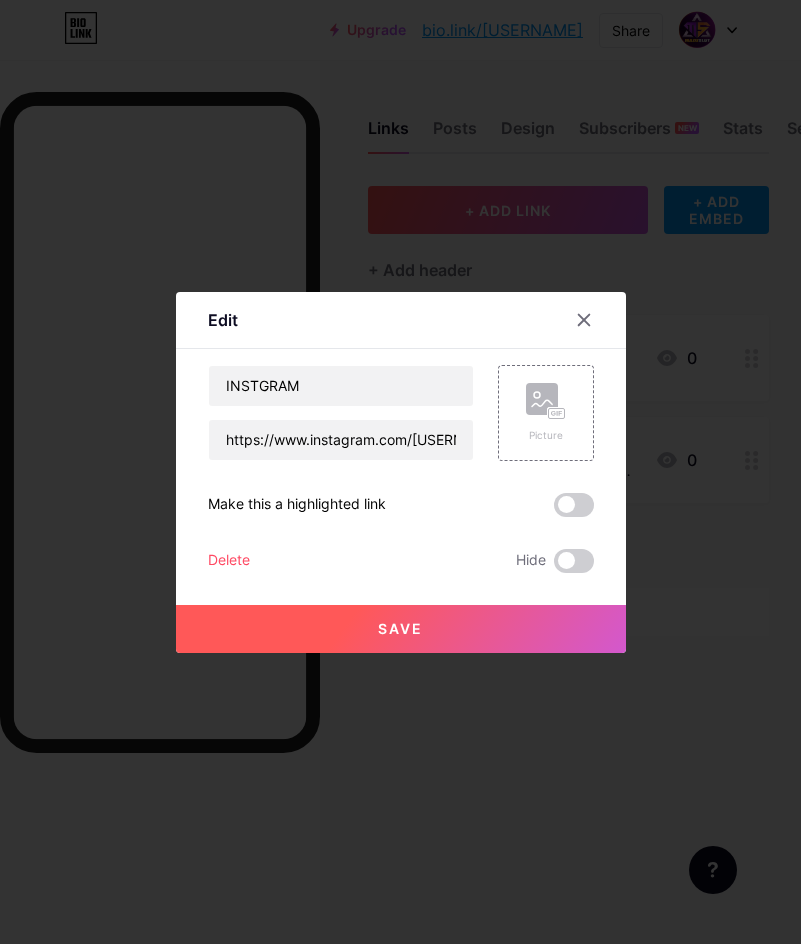 click on "Save" at bounding box center (401, 629) 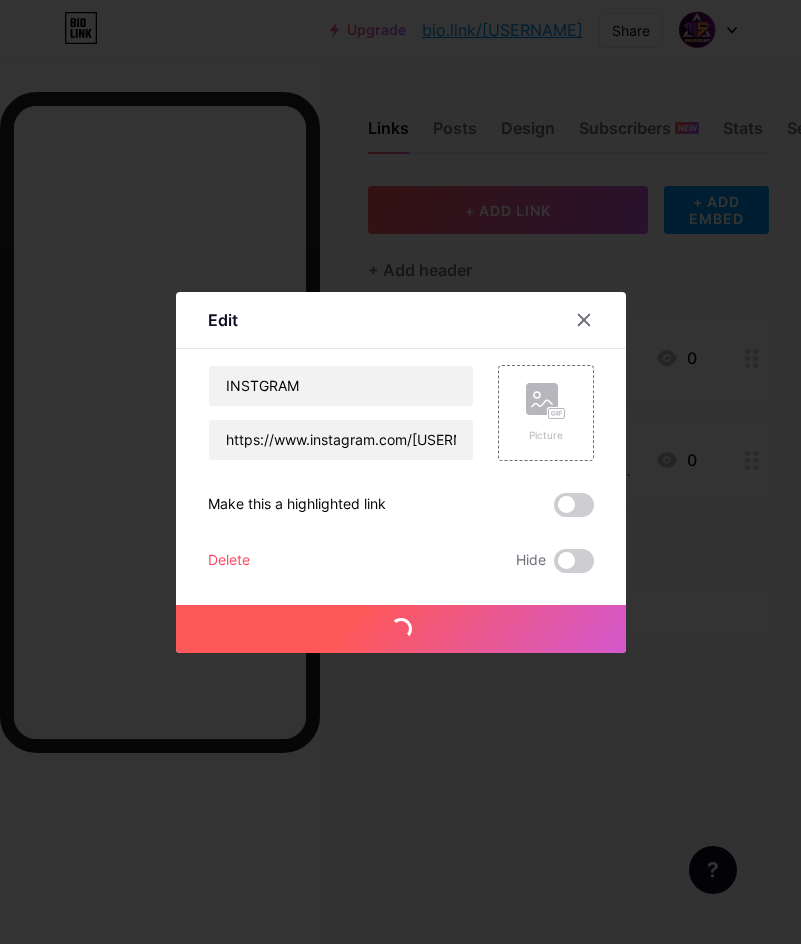 drag, startPoint x: 284, startPoint y: 836, endPoint x: 430, endPoint y: 811, distance: 148.12495 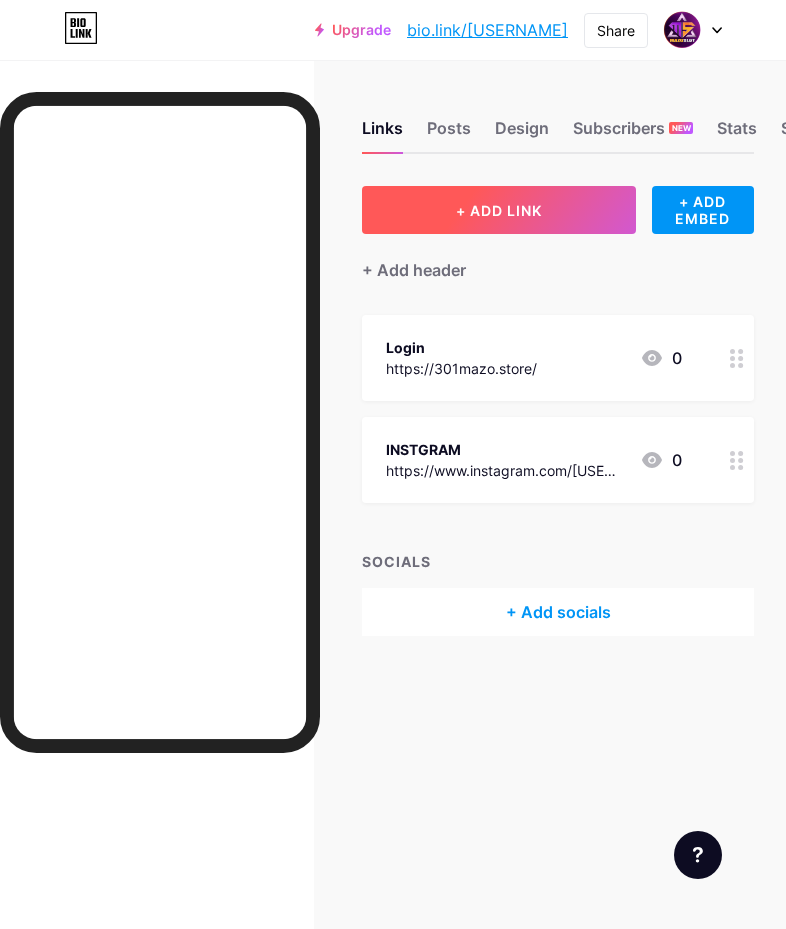 click on "+ ADD LINK" at bounding box center [498, 210] 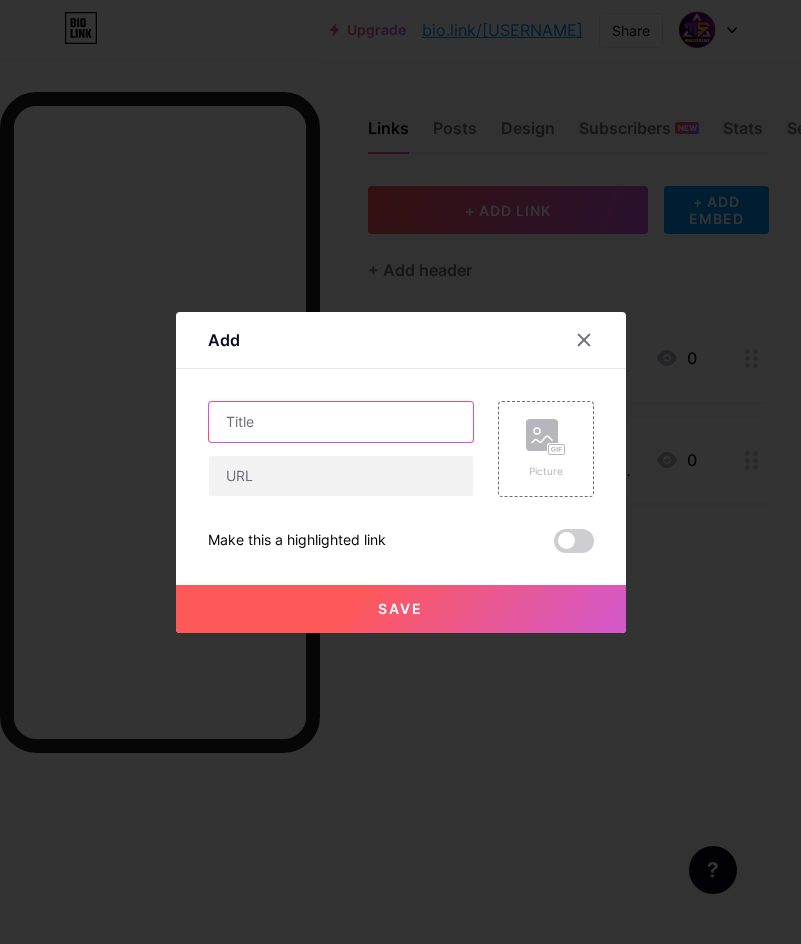 click at bounding box center [341, 422] 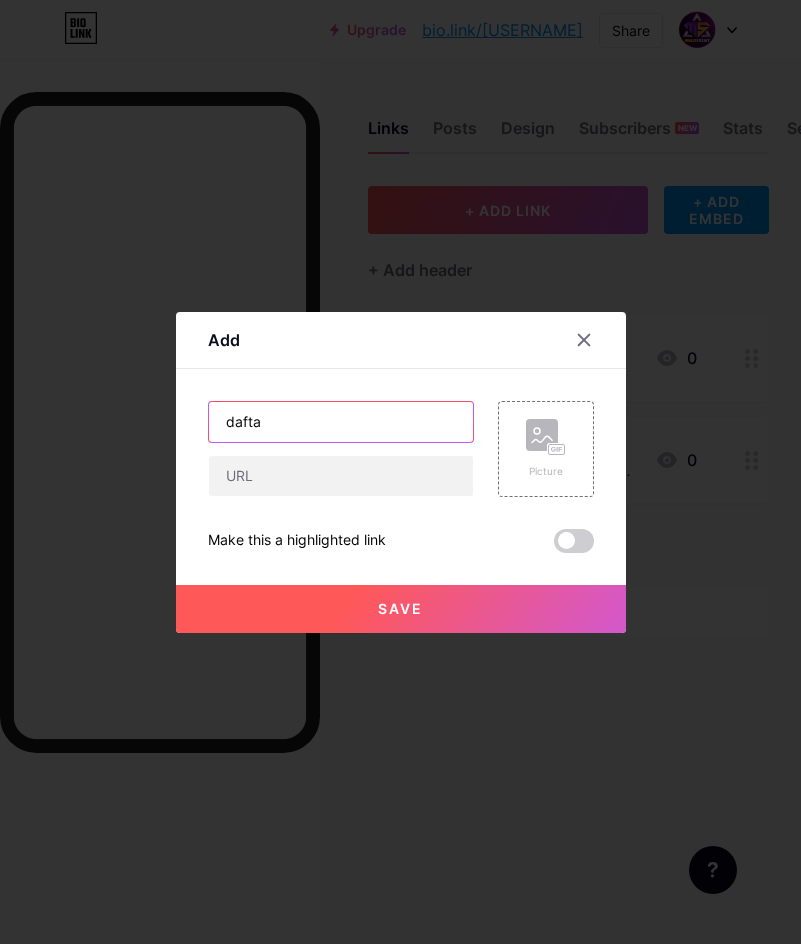 type on "daftar" 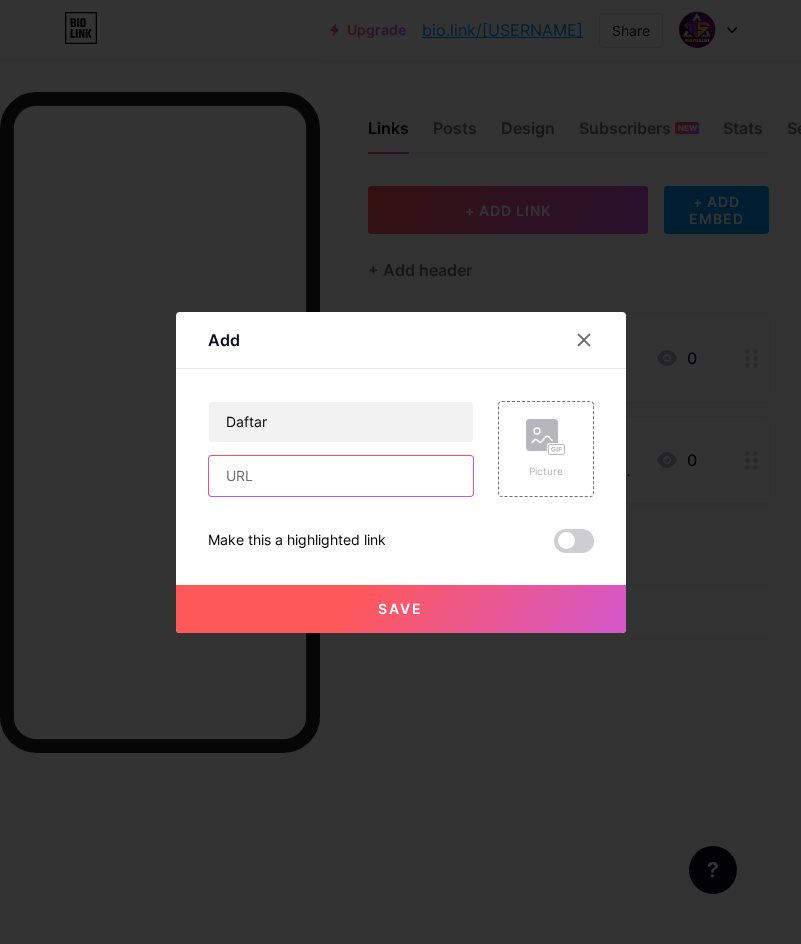click at bounding box center [341, 476] 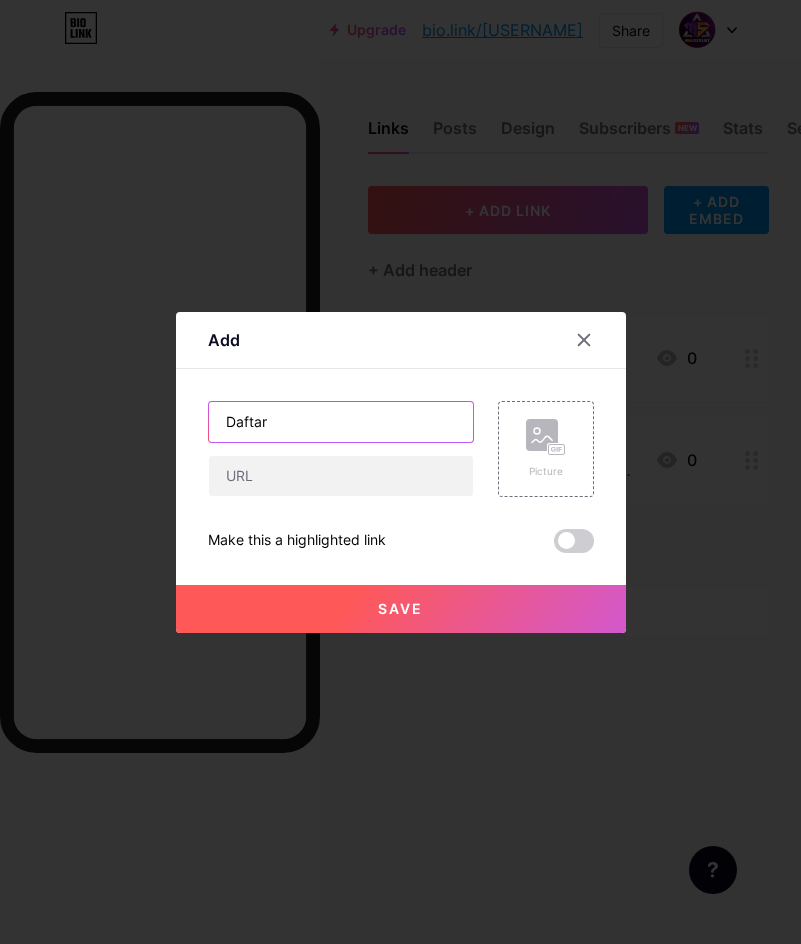 drag, startPoint x: 348, startPoint y: 418, endPoint x: 200, endPoint y: 405, distance: 148.56985 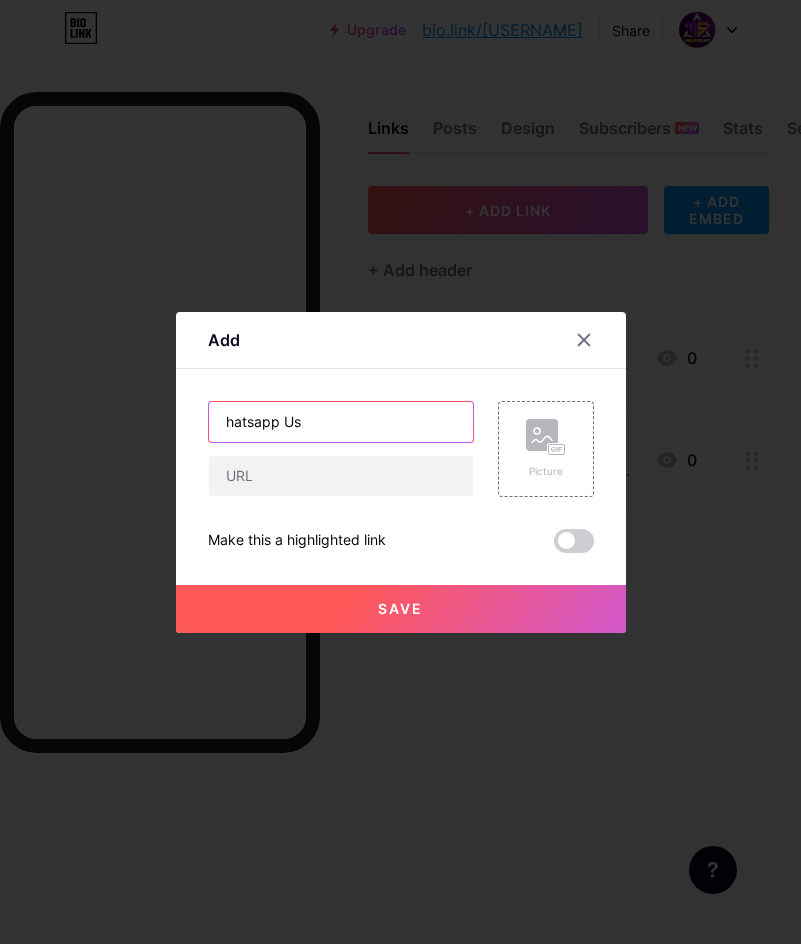 type on "Hhatsapp Us" 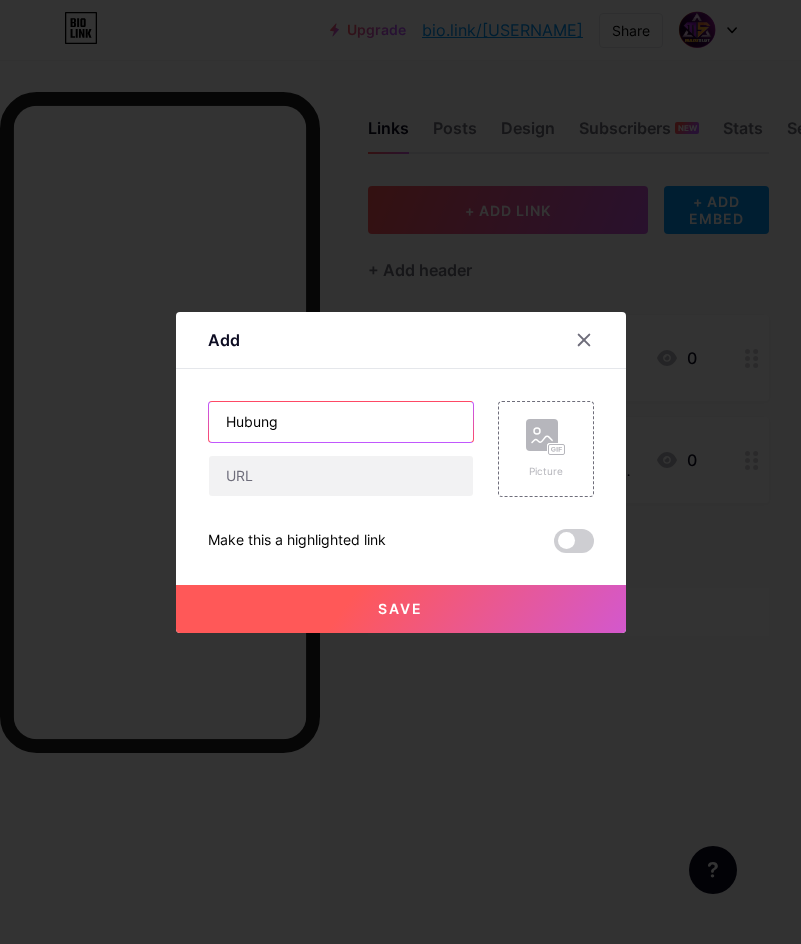 type on "Hubungi" 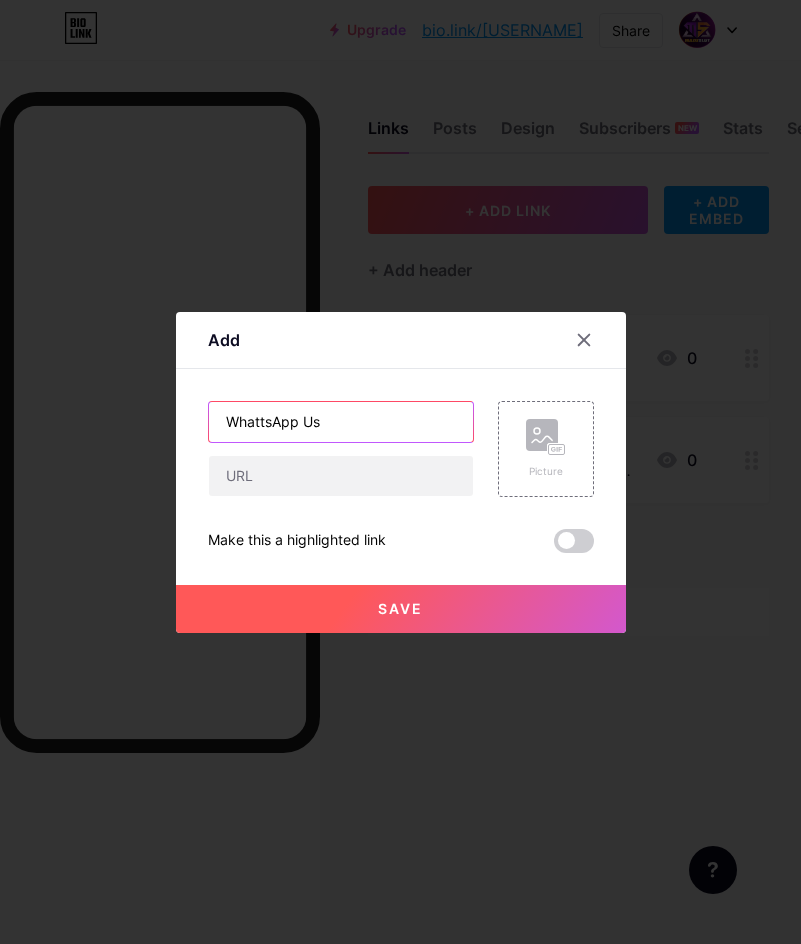 click on "WhattsApp Us" at bounding box center (341, 422) 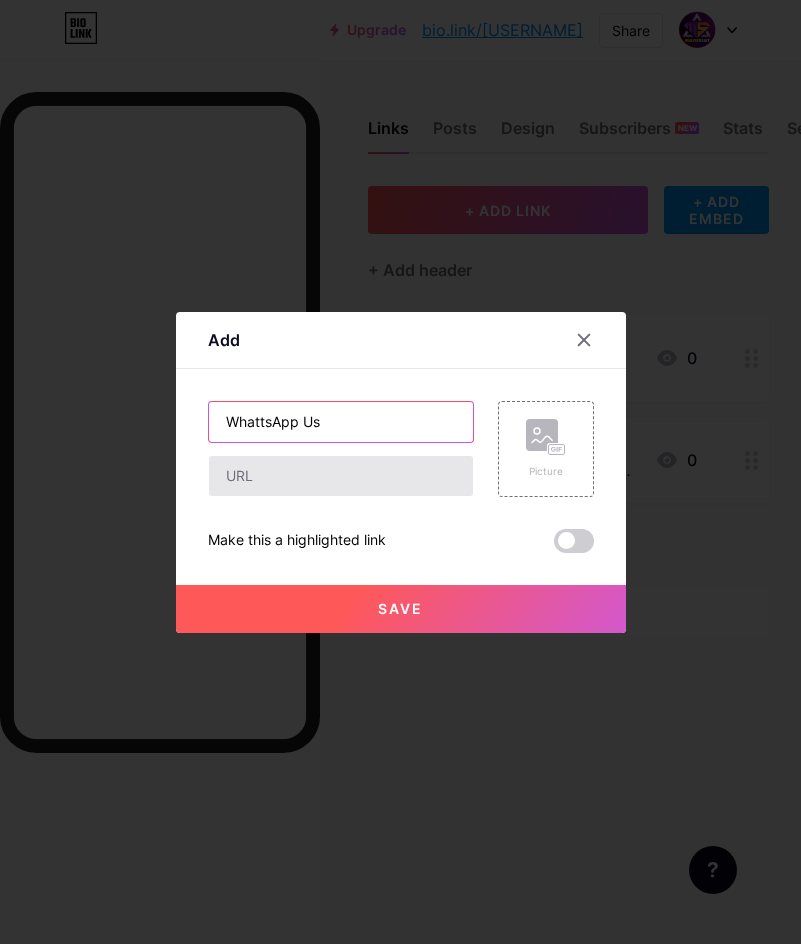 type on "WhattsApp Us" 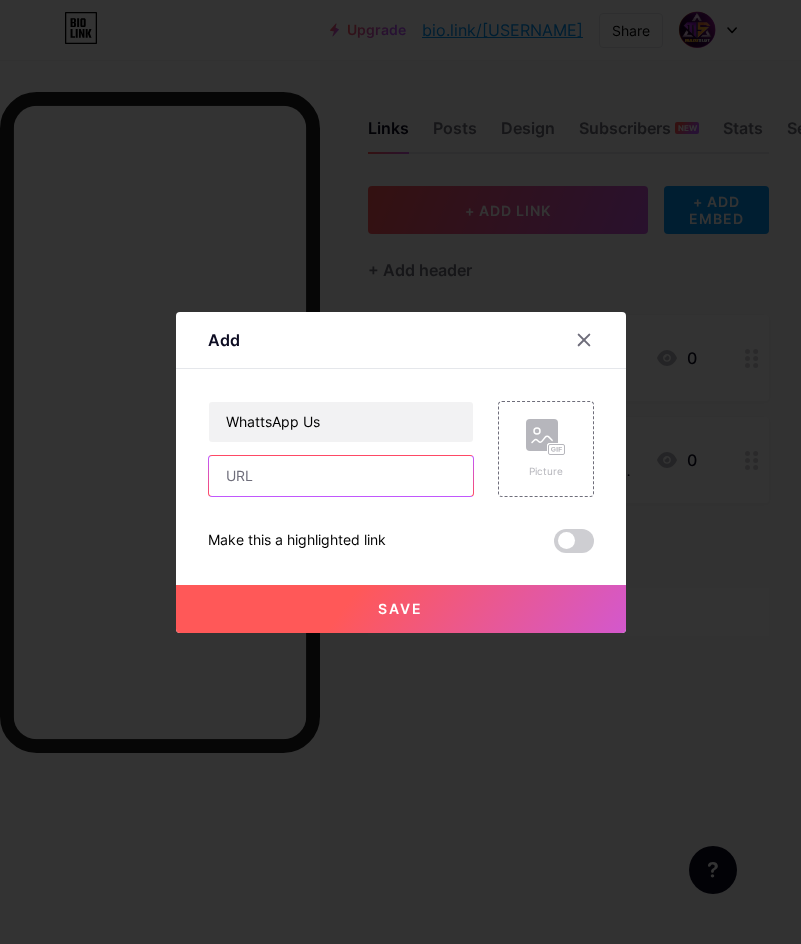 click at bounding box center [341, 476] 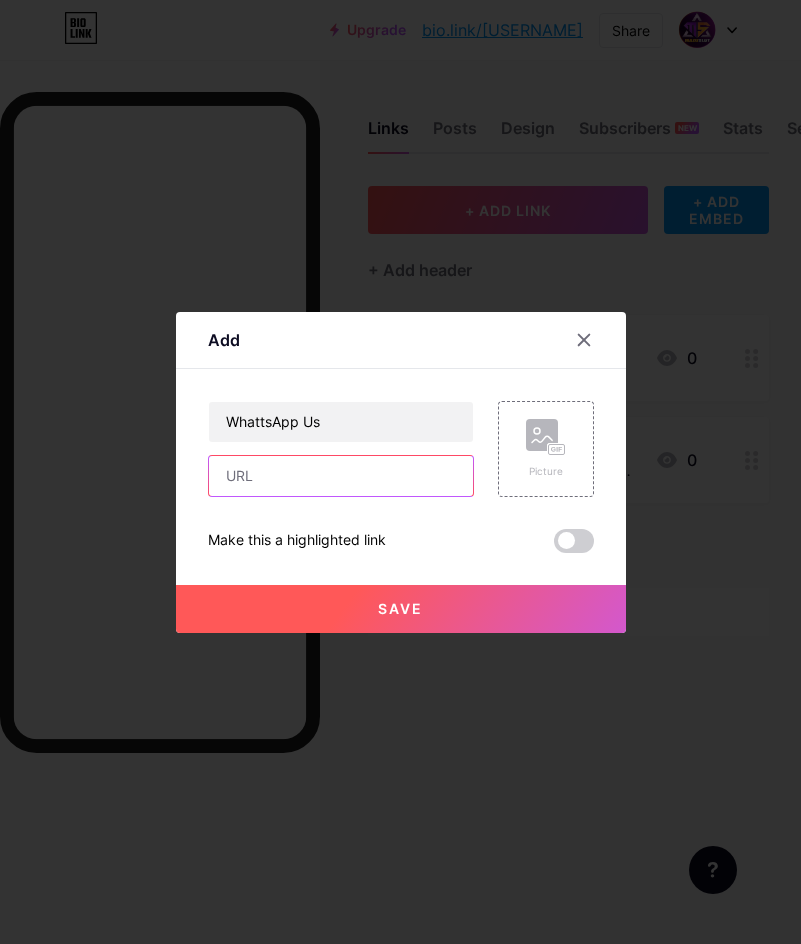 type on "https://wa.me/[PHONE]" 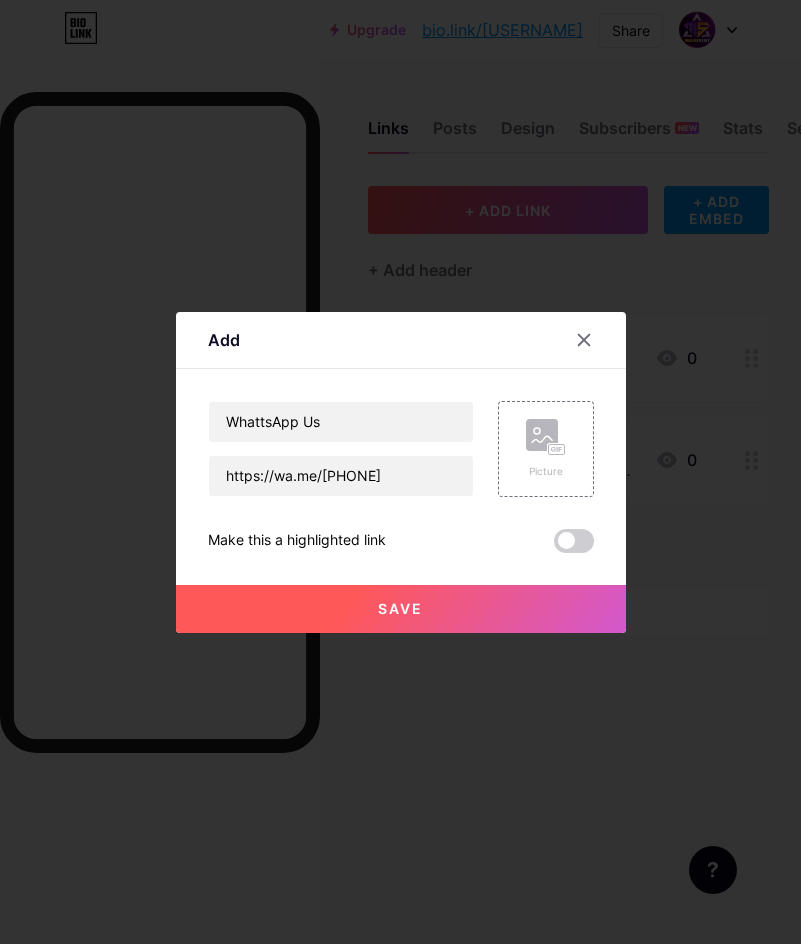 click on "Save" at bounding box center [401, 609] 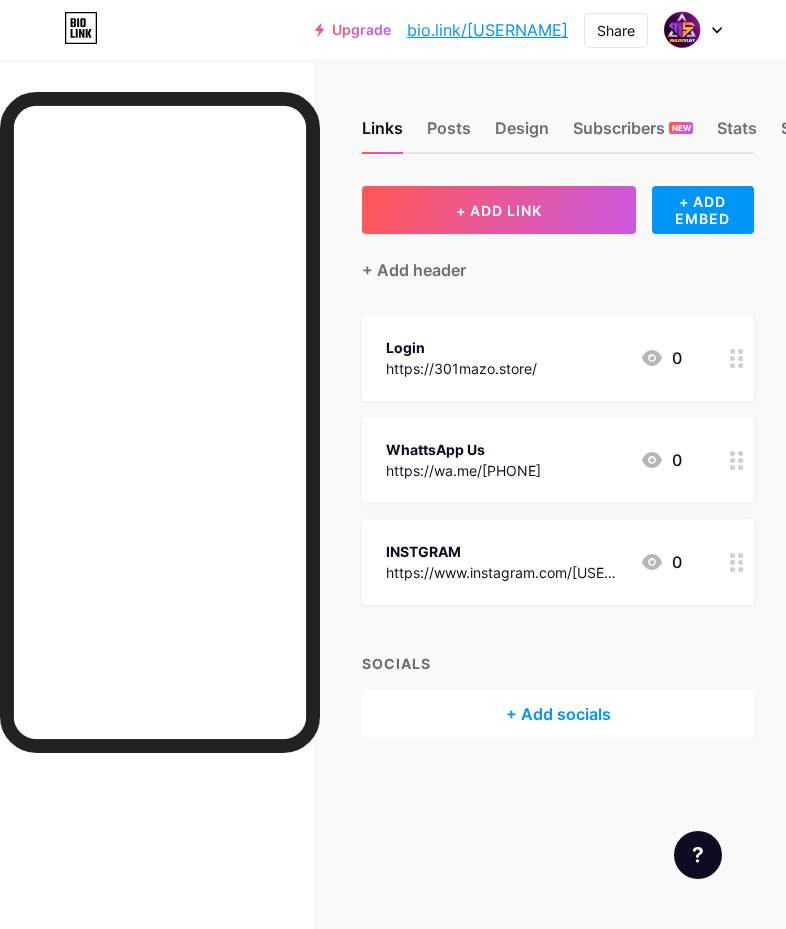 click on "Links
Posts
Design
Subscribers
NEW
Stats
Settings" at bounding box center [558, 119] 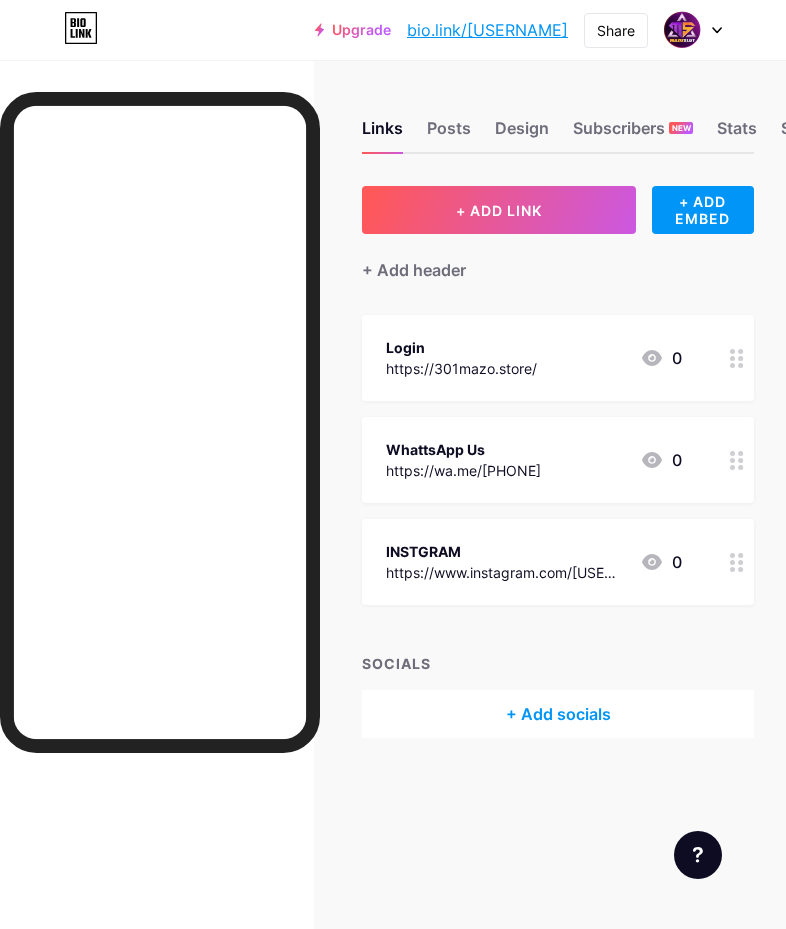 scroll, scrollTop: 15, scrollLeft: 0, axis: vertical 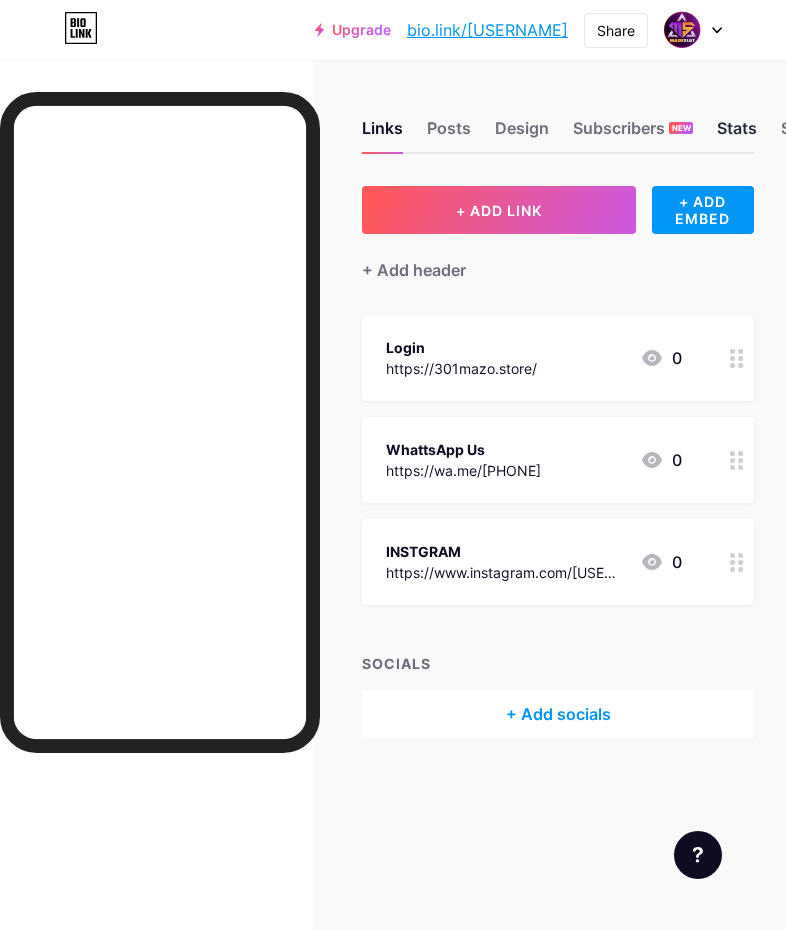 click on "Stats" at bounding box center (737, 134) 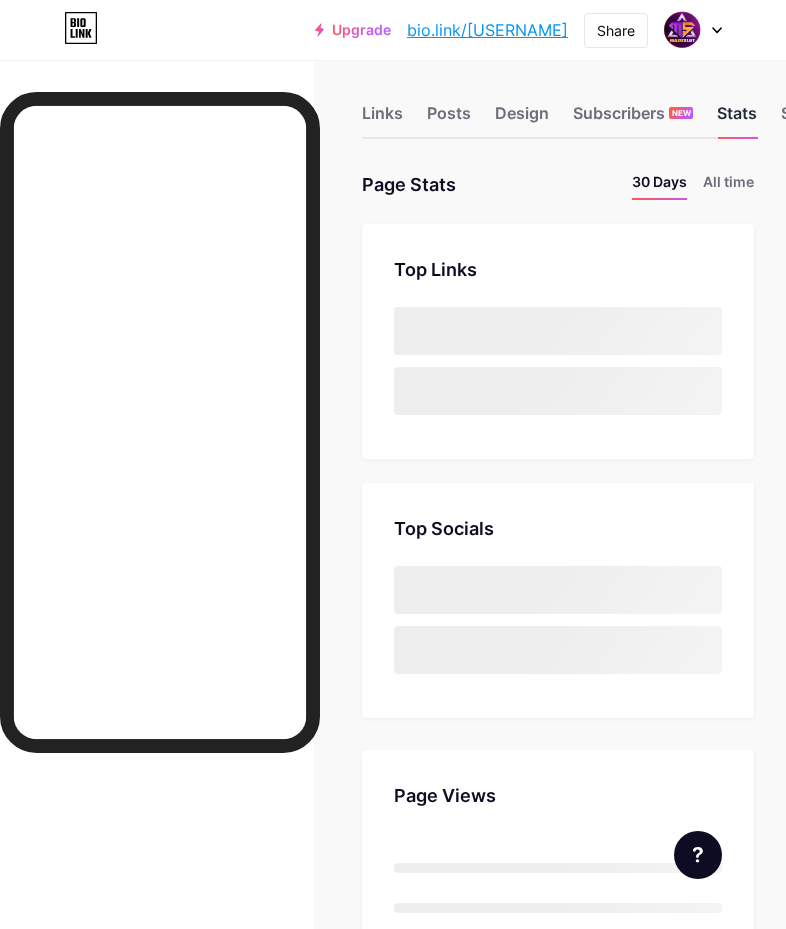 scroll, scrollTop: 0, scrollLeft: 0, axis: both 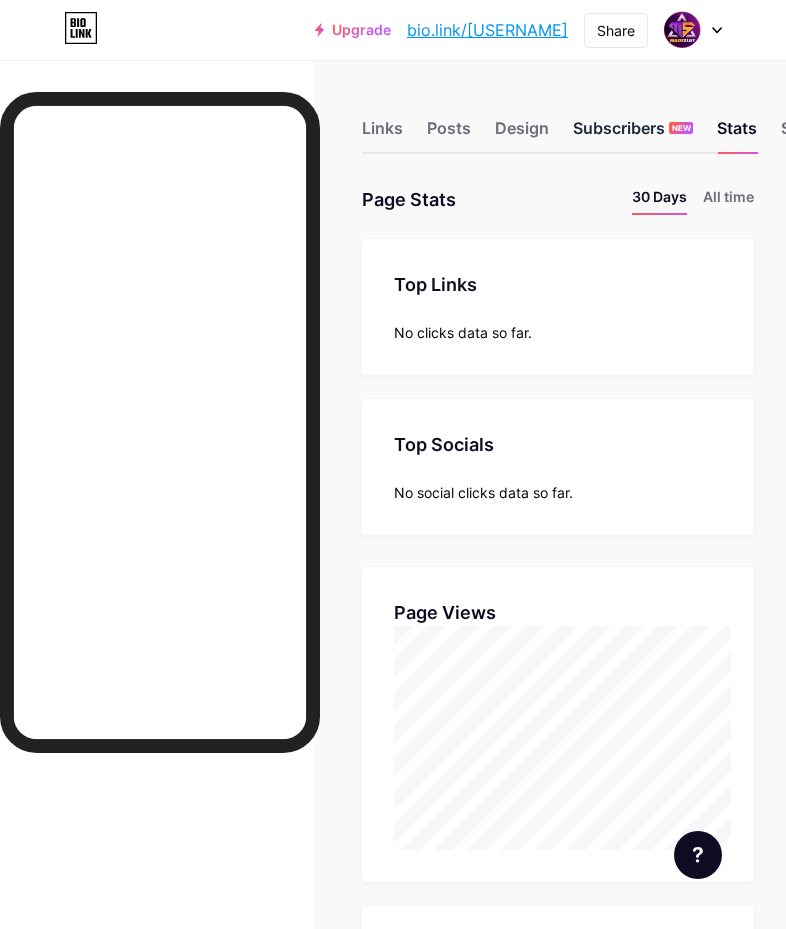 drag, startPoint x: 622, startPoint y: 123, endPoint x: 599, endPoint y: 124, distance: 23.021729 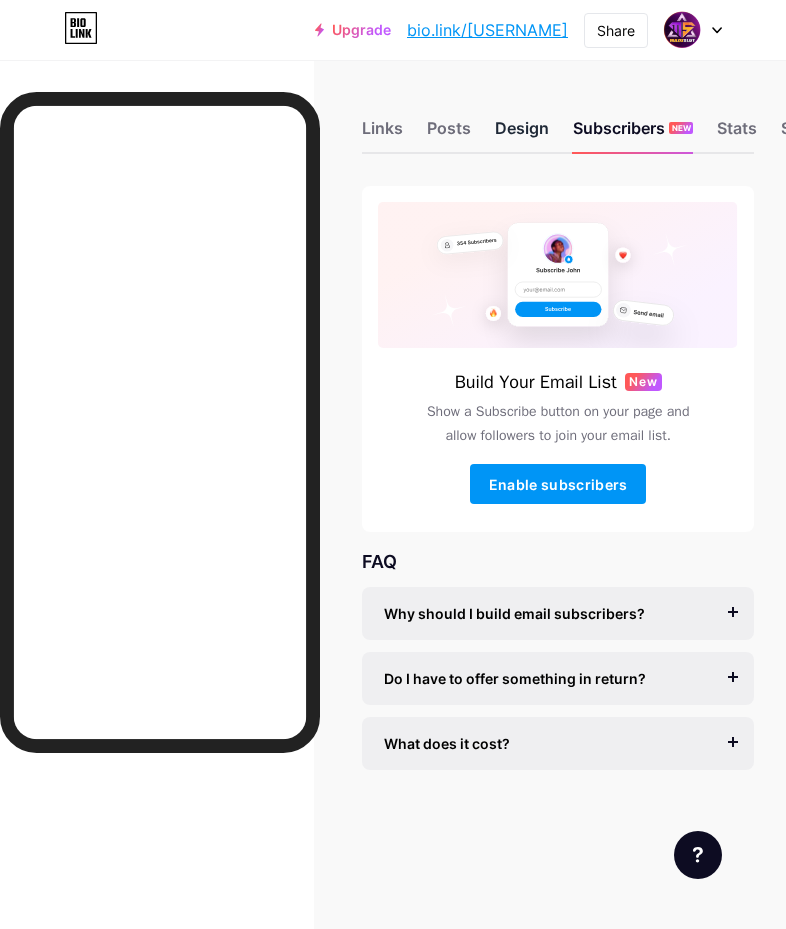 click on "Design" at bounding box center (522, 134) 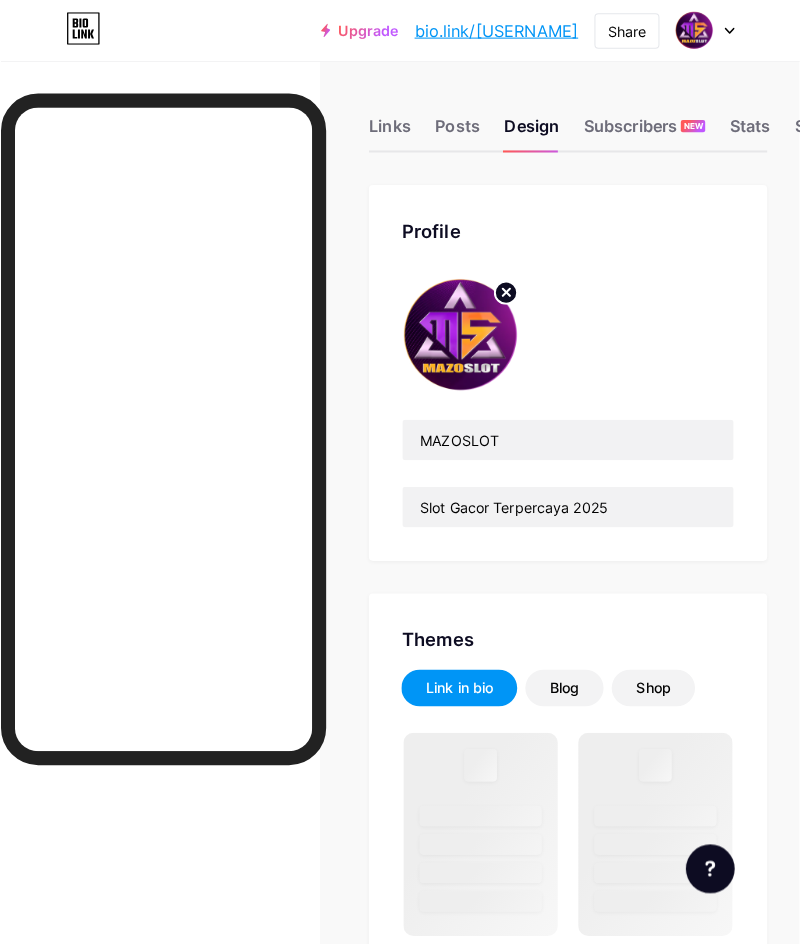 scroll, scrollTop: 0, scrollLeft: 0, axis: both 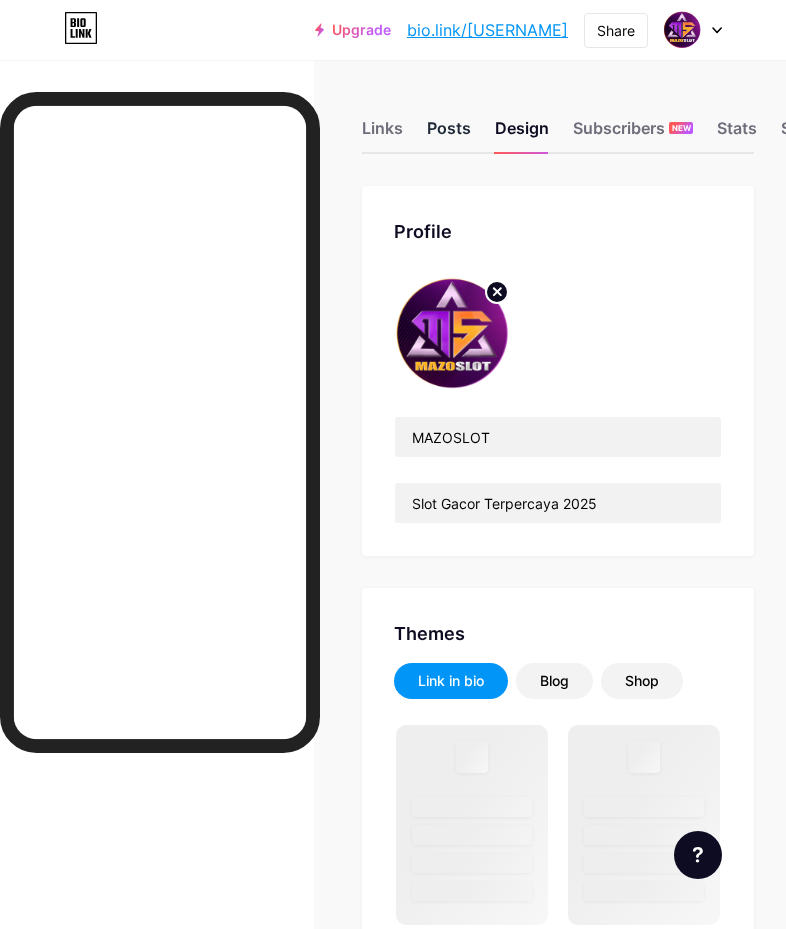 click on "Posts" at bounding box center (449, 134) 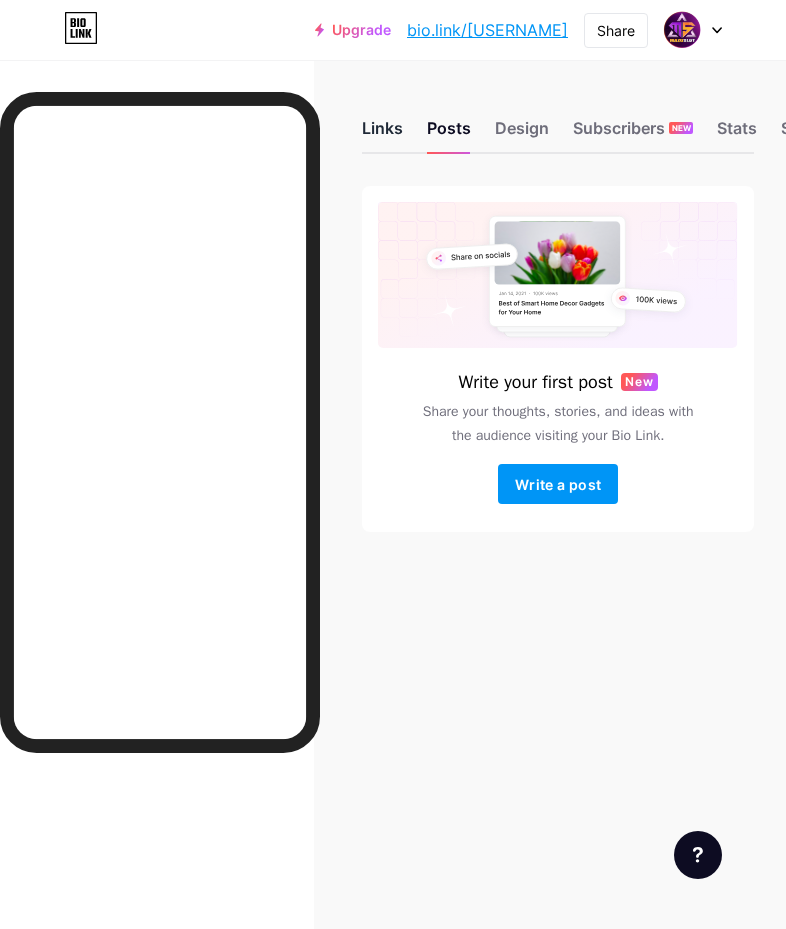 click on "Links" at bounding box center [382, 134] 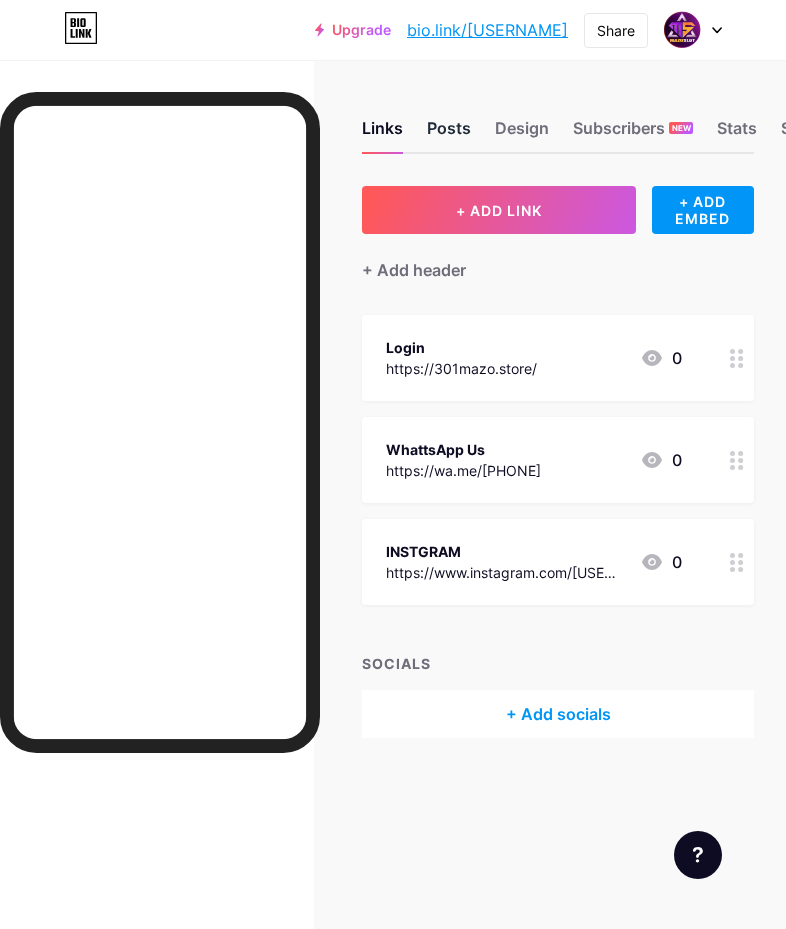 click on "Posts" at bounding box center (449, 134) 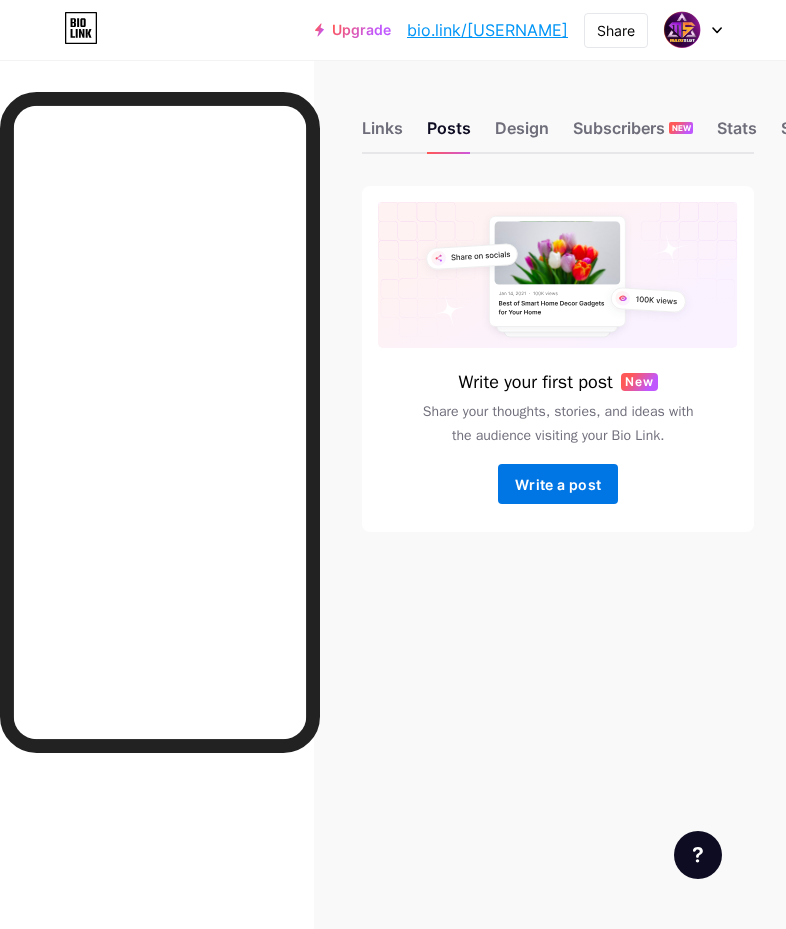 click on "Write a post" at bounding box center [558, 484] 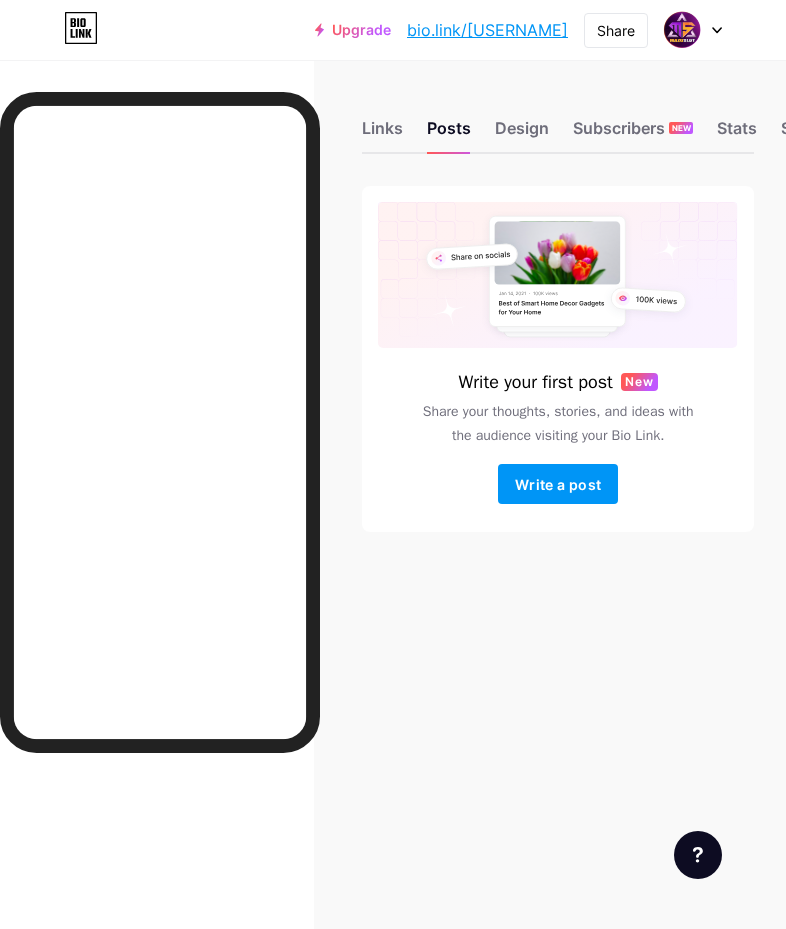 click 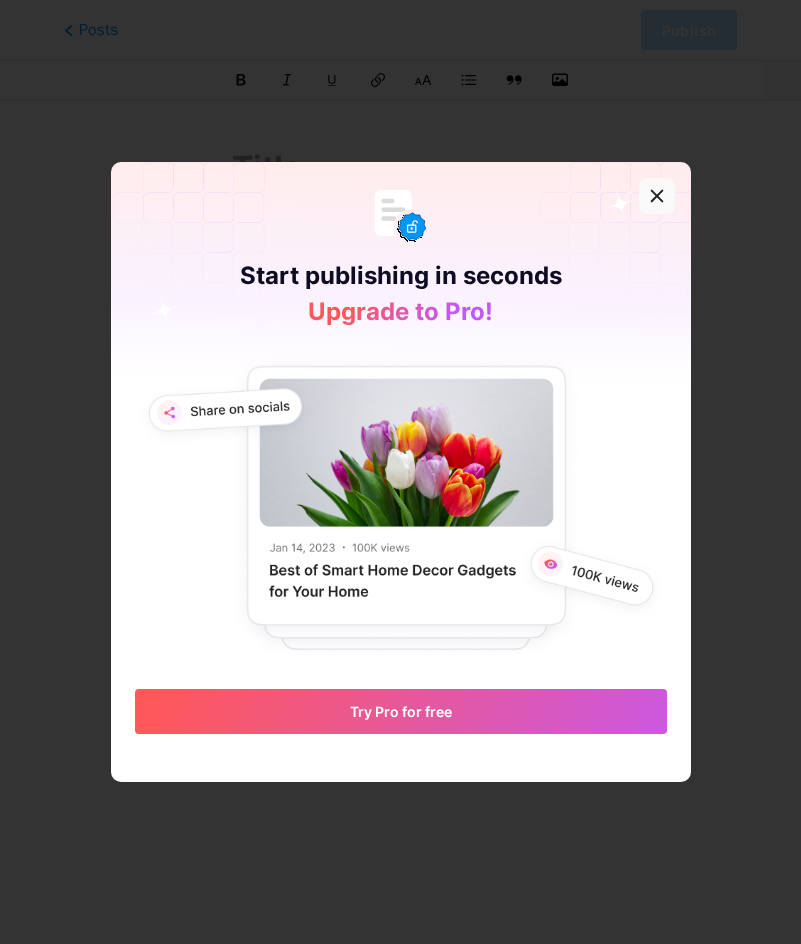 click 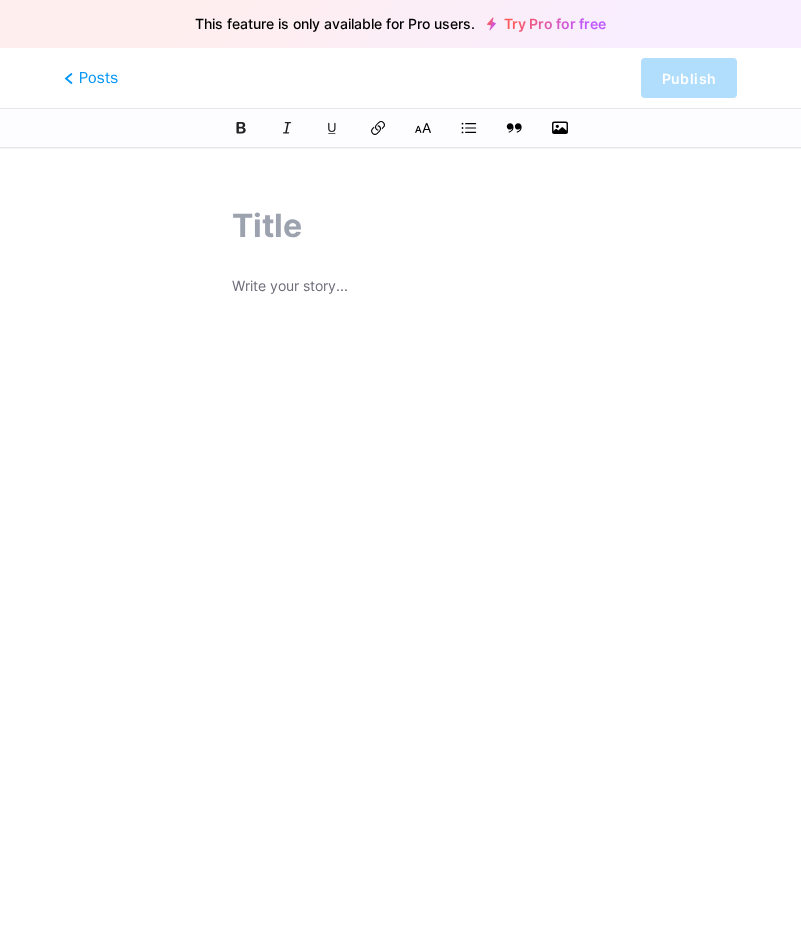 click at bounding box center (400, 226) 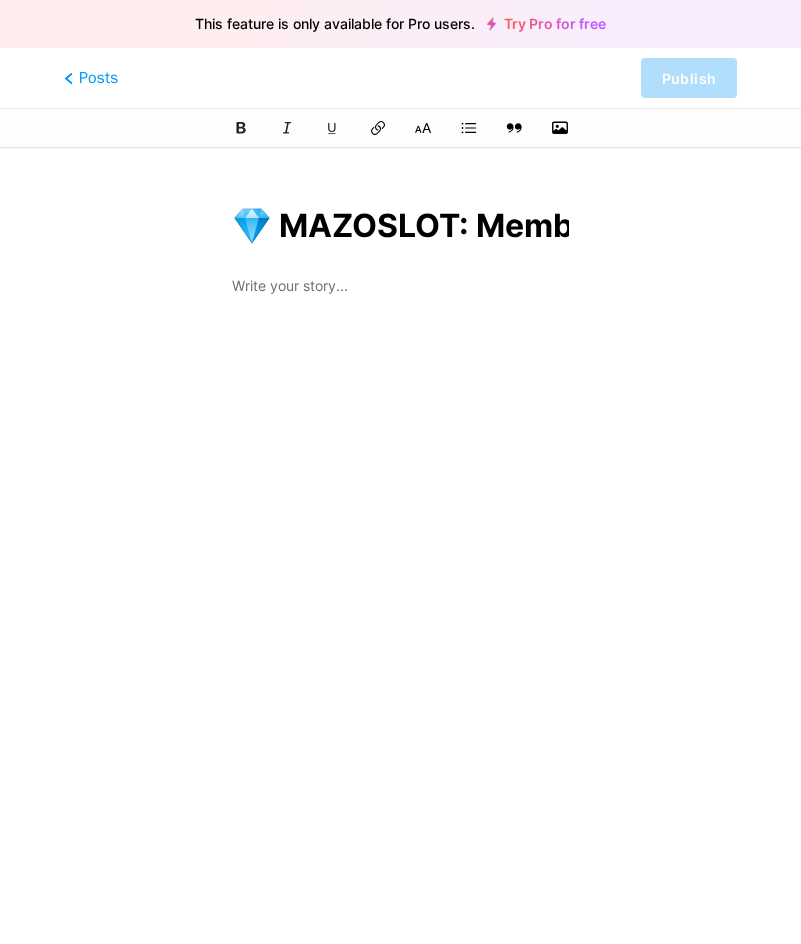 scroll, scrollTop: 0, scrollLeft: 774, axis: horizontal 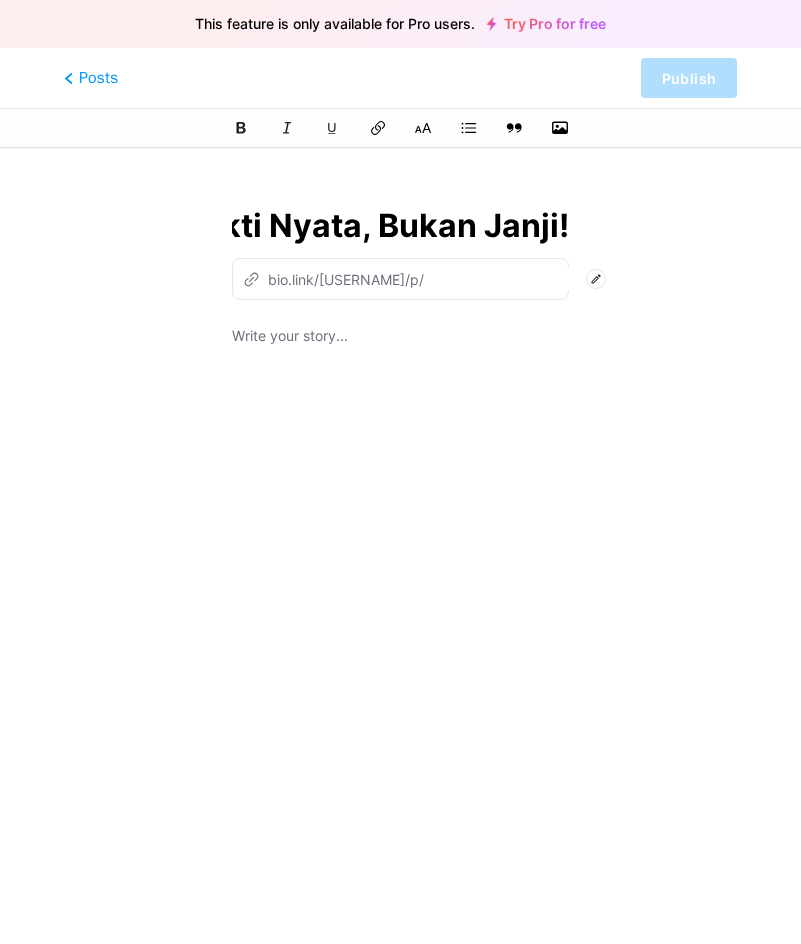 type on "mazoslot-member-baru-pasti-jackpot-bukti-nyata-bukan-janji" 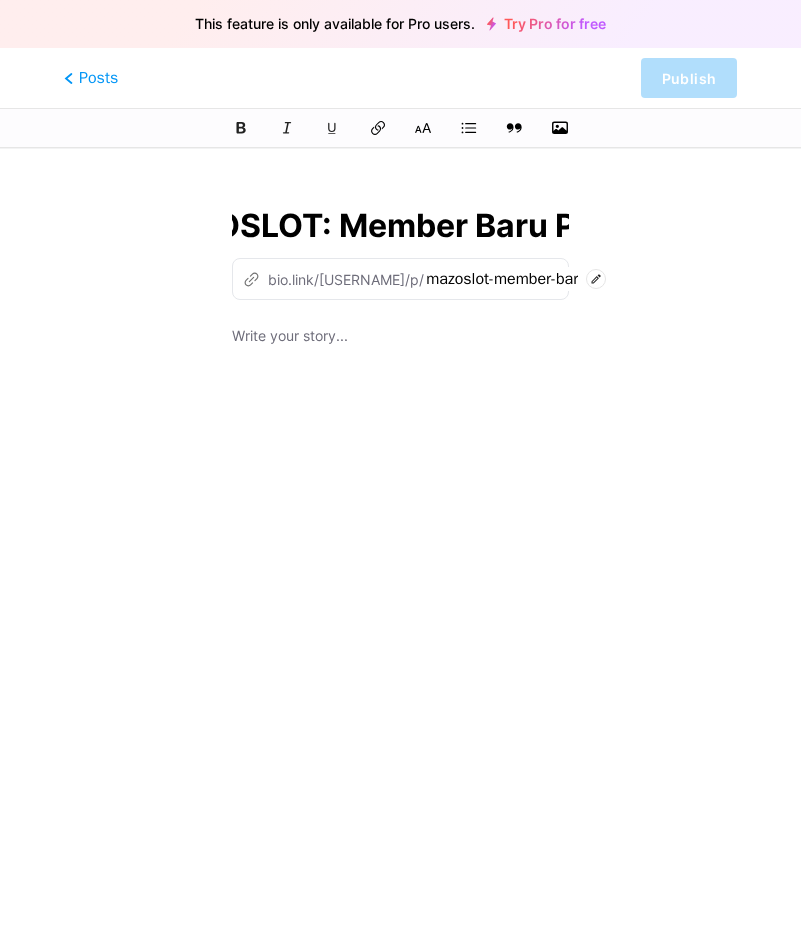 scroll, scrollTop: 0, scrollLeft: 0, axis: both 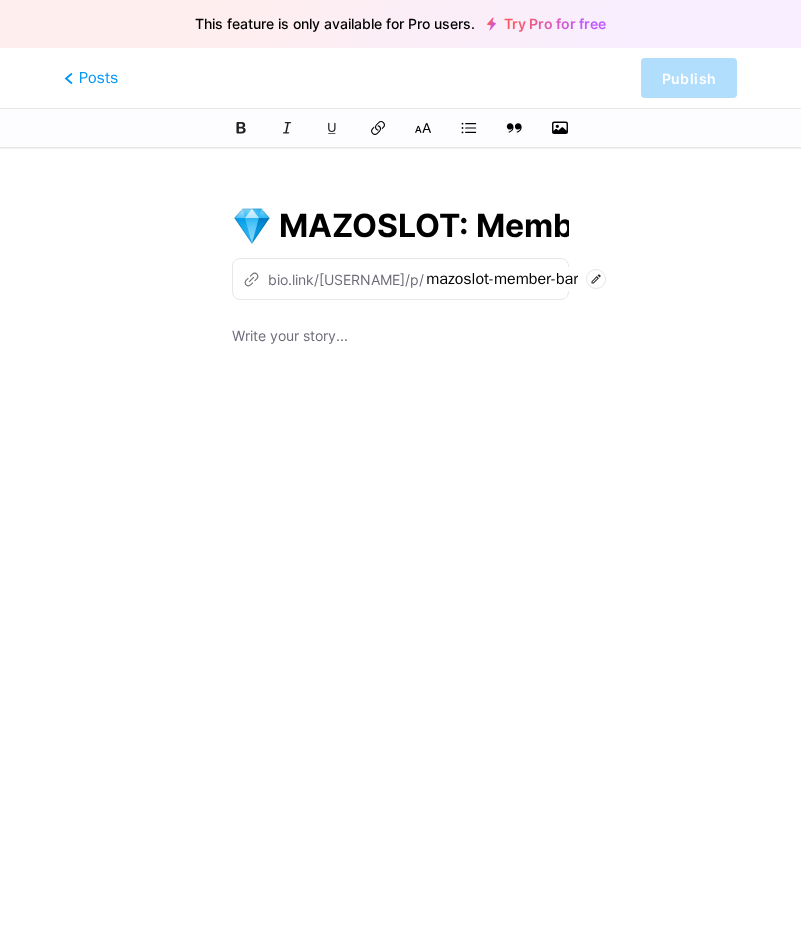 type on "💎 MAZOSLOT: Member Baru Pasti Jackpot — Bukti Nyata, Bukan Janji!" 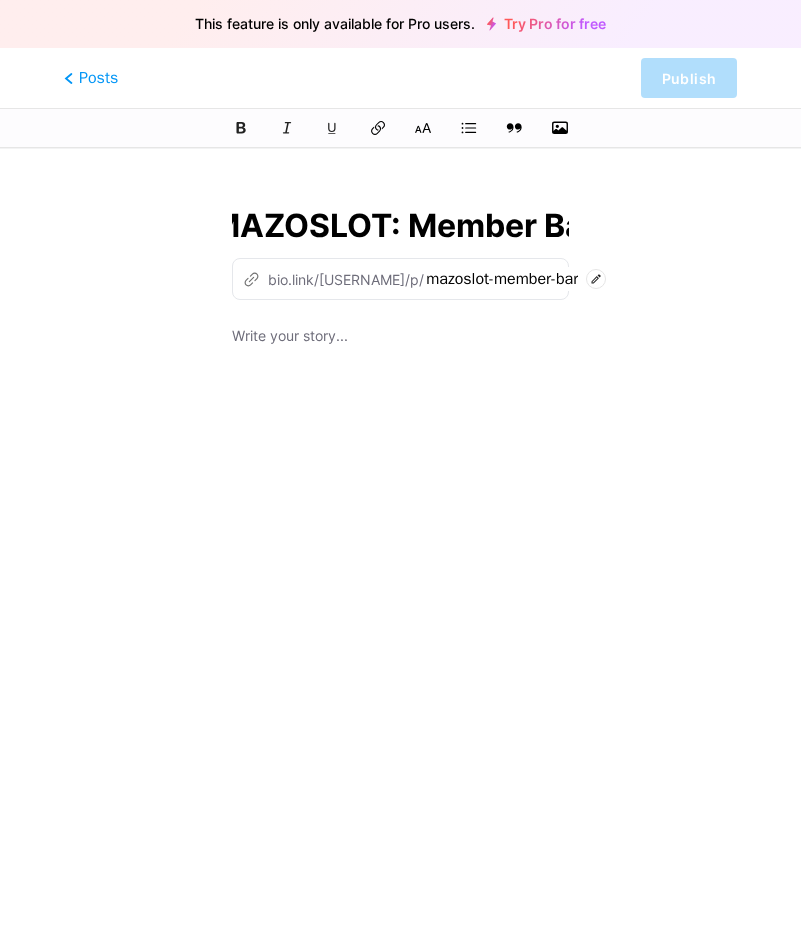 scroll, scrollTop: 0, scrollLeft: 0, axis: both 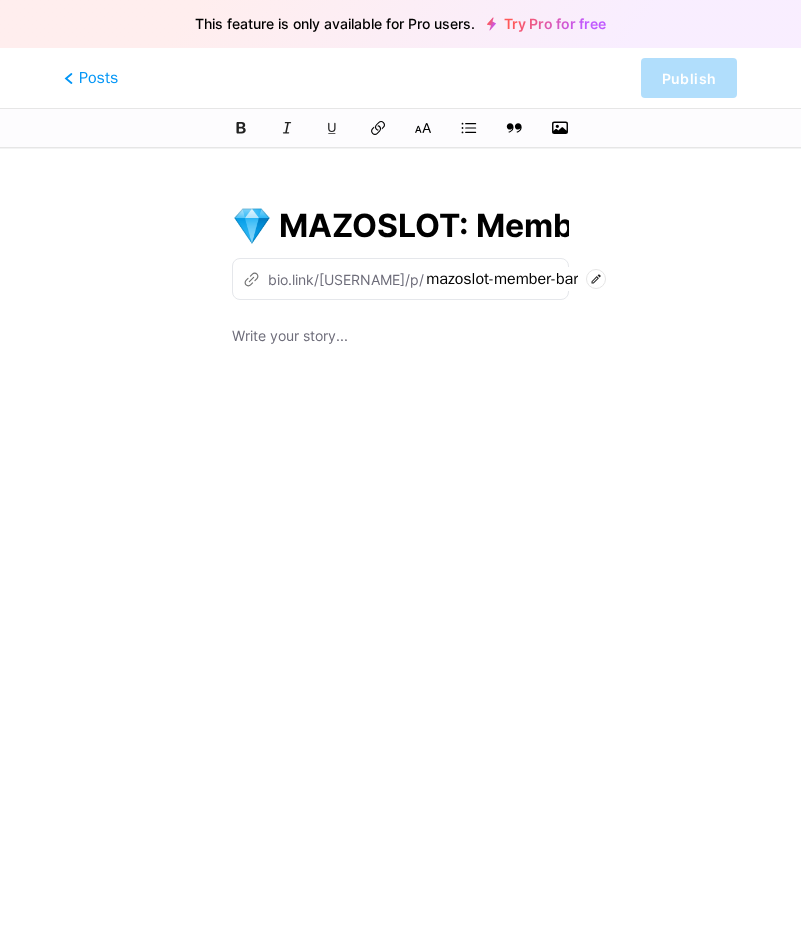 click on "💎 MAZOSLOT: Member Baru Pasti Jackpot — Bukti Nyata, Bukan Janji!" at bounding box center (400, 226) 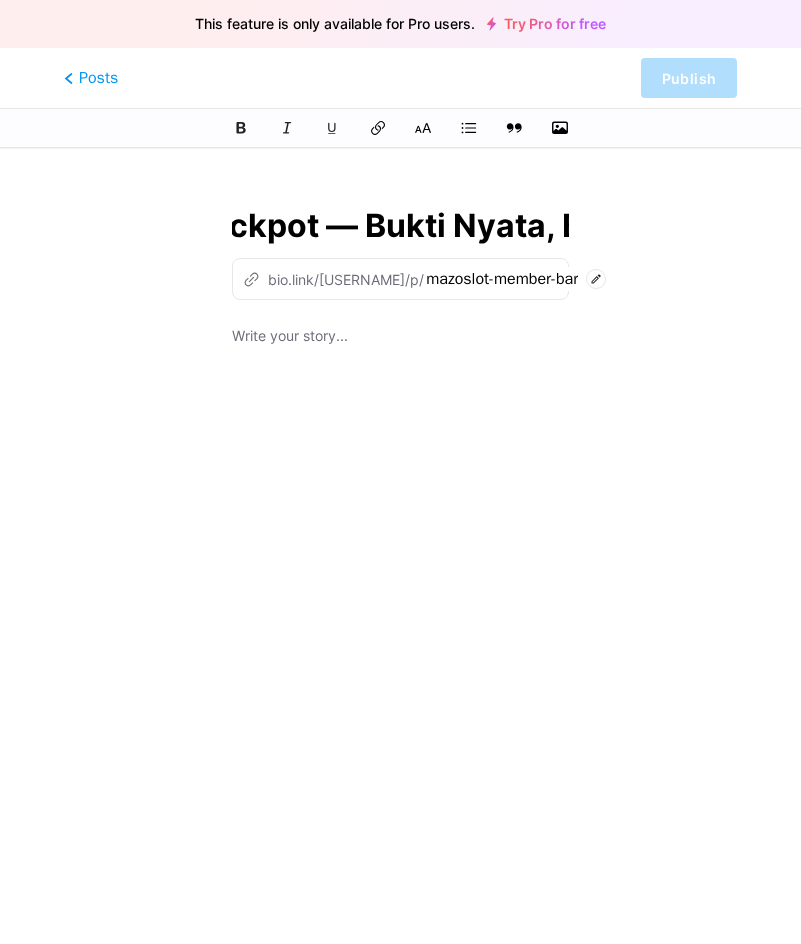 scroll, scrollTop: 0, scrollLeft: 774, axis: horizontal 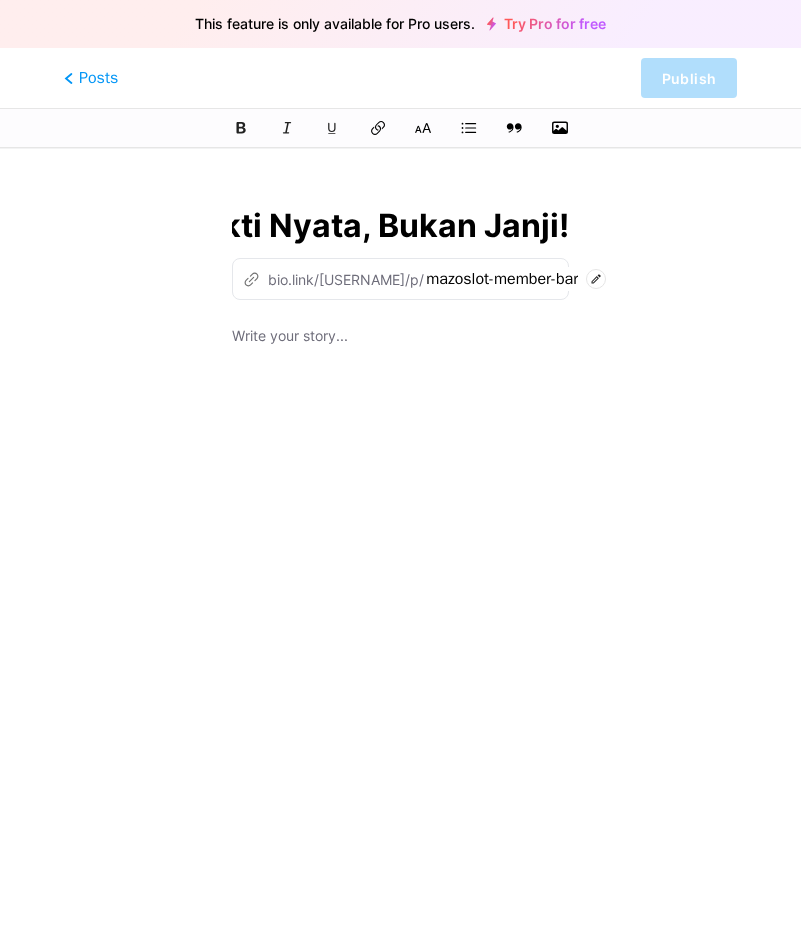 drag, startPoint x: 465, startPoint y: 231, endPoint x: 622, endPoint y: 223, distance: 157.20369 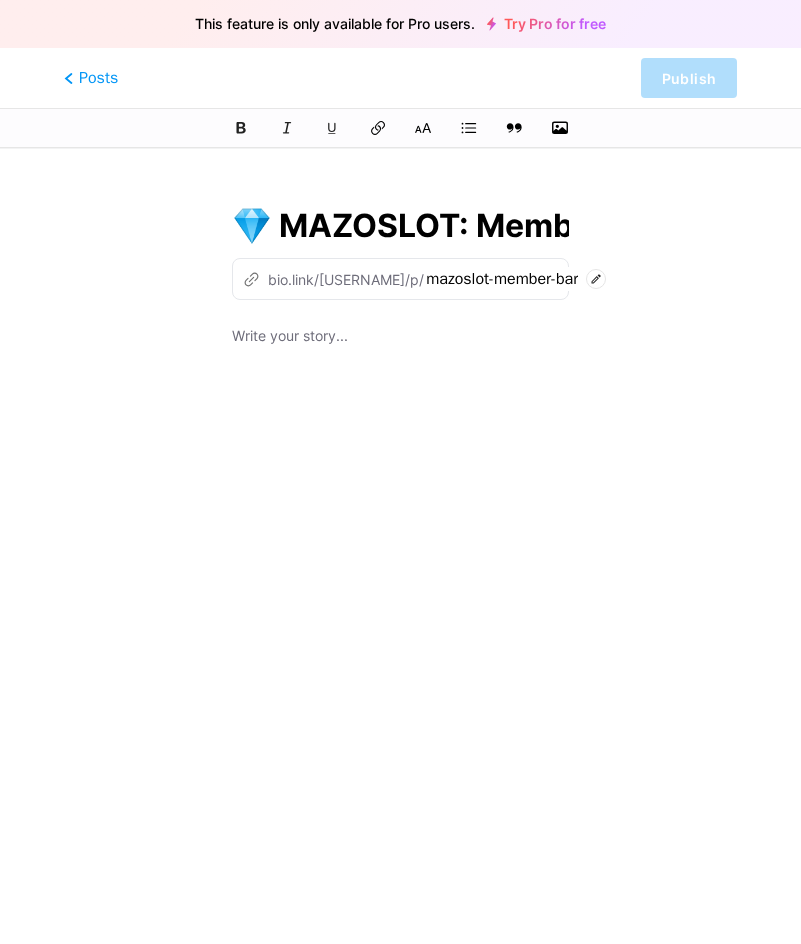 click 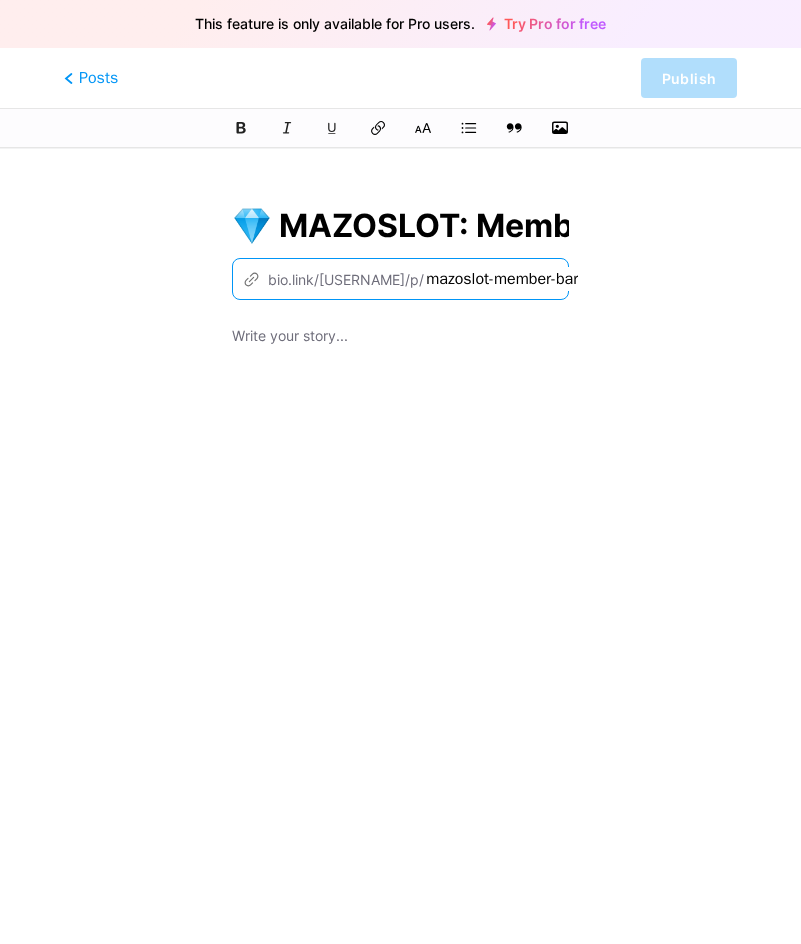 click on "mazoslot-member-baru-pasti-jackpot-bukti-nyata-bukan-janji" at bounding box center (502, 279) 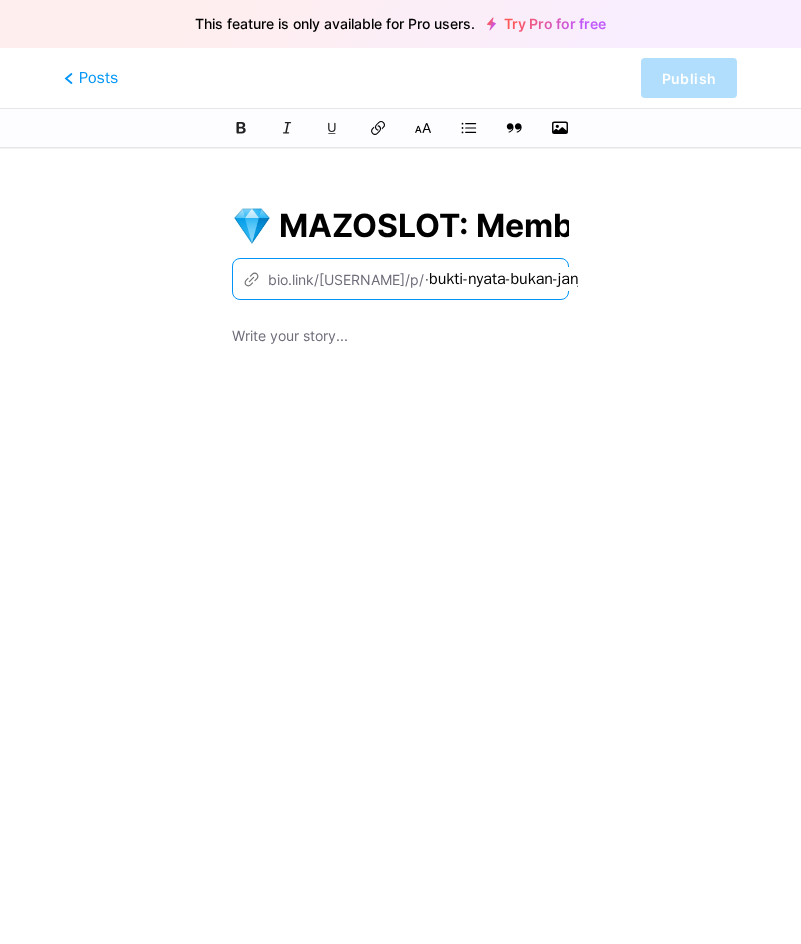 drag, startPoint x: 482, startPoint y: 280, endPoint x: 650, endPoint y: 283, distance: 168.02678 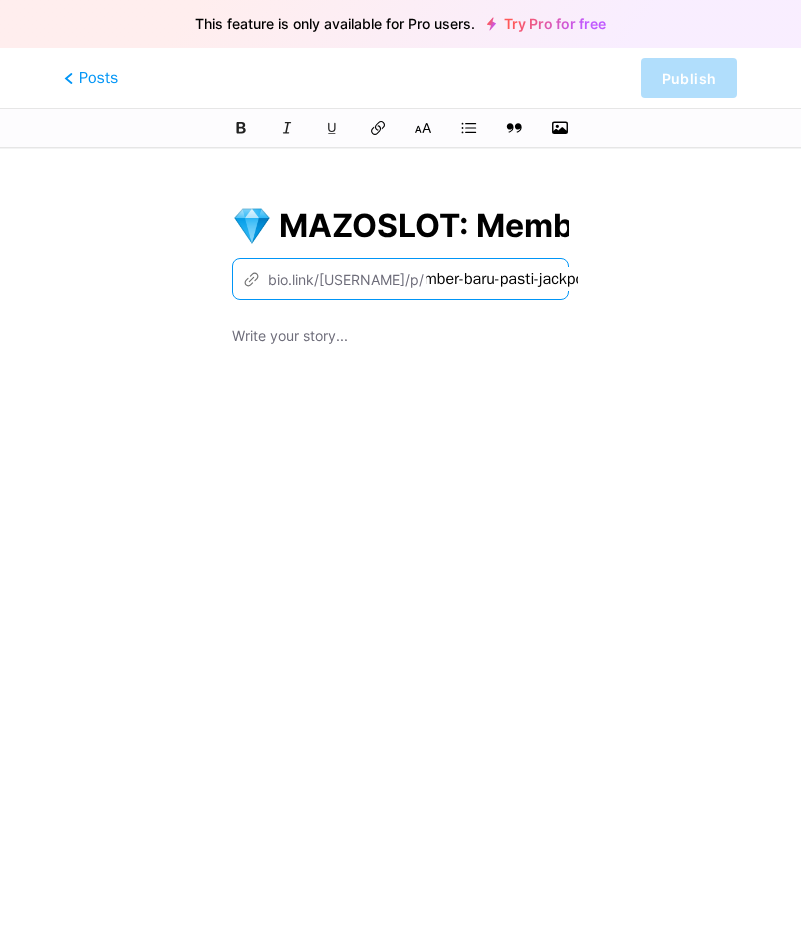 scroll, scrollTop: 0, scrollLeft: 85, axis: horizontal 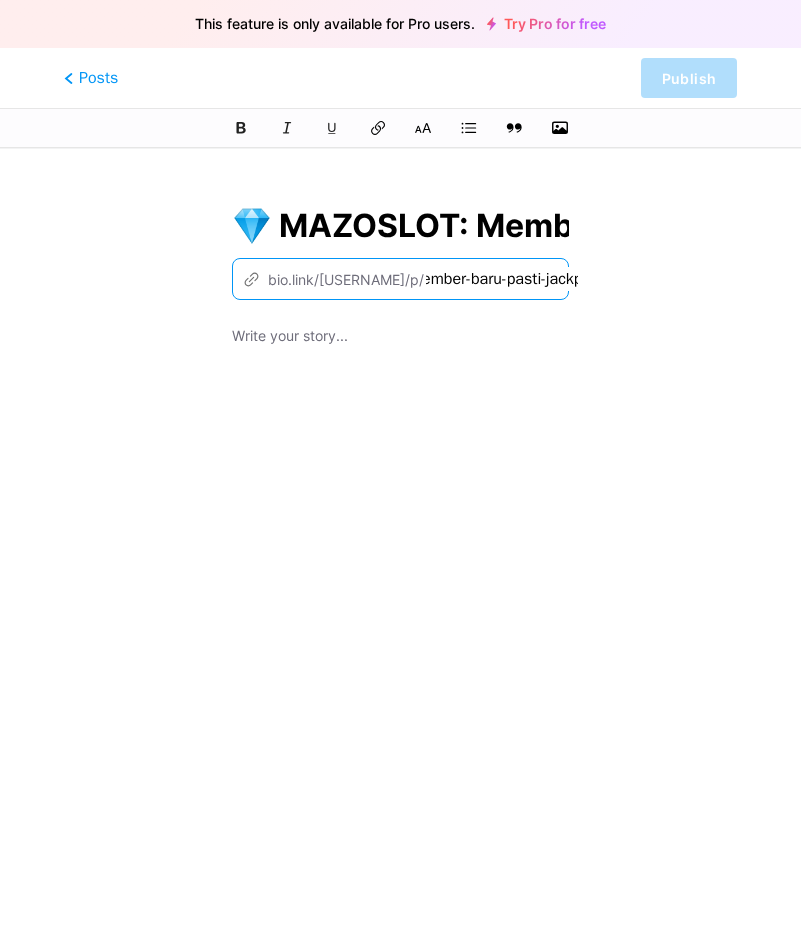 type on "mazoslot-member-baru-pasti-jackpot" 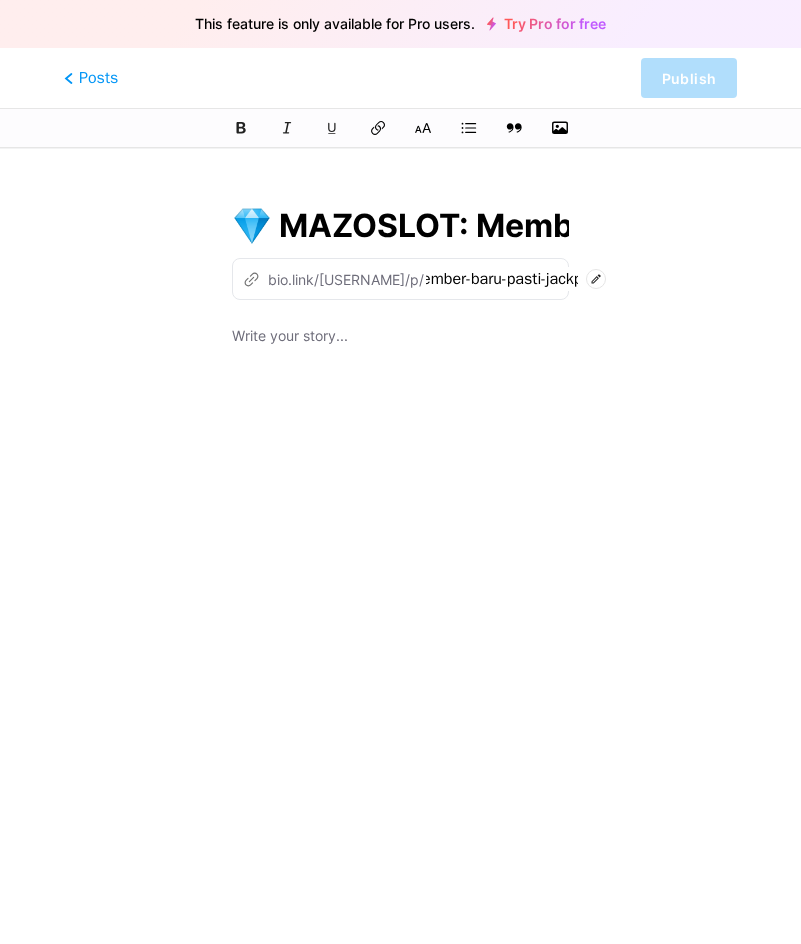 scroll, scrollTop: 0, scrollLeft: 0, axis: both 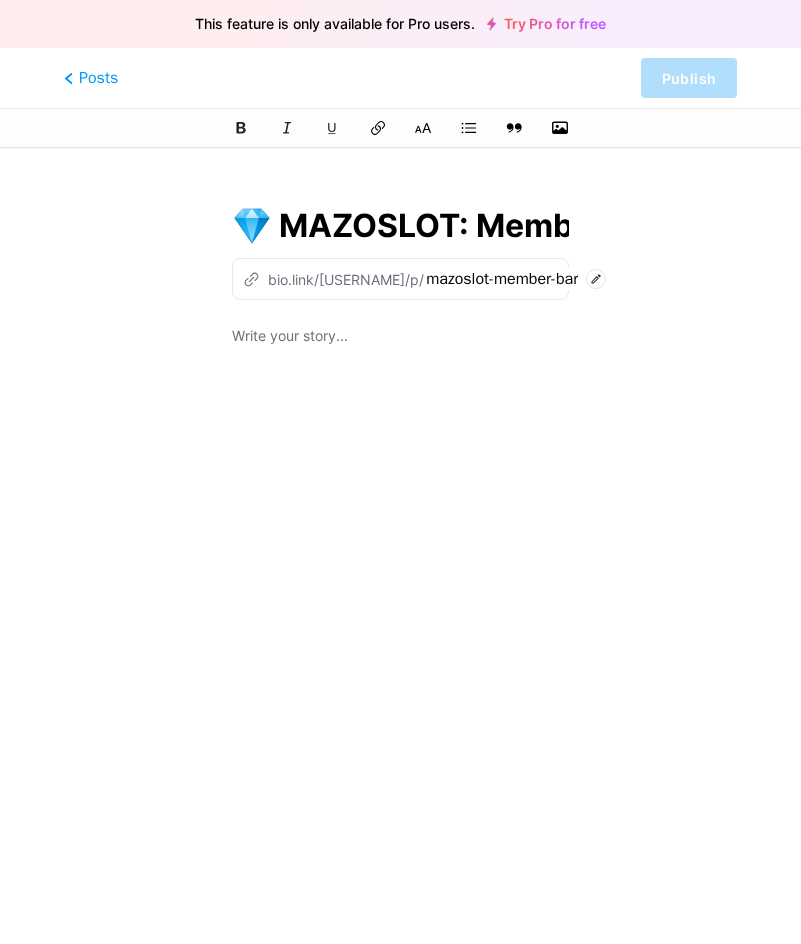 click on "This feature is only available for Pro
users.       Try Pro for free
Posts     Publish                         💎 MAZOSLOT: Member Baru Pasti Jackpot — Bukti Nyata, Bukan Janji!         z
bio.link/mazoslothy/p/
mazoslot-member-baru-pasti-jackpot" at bounding box center [400, 517] 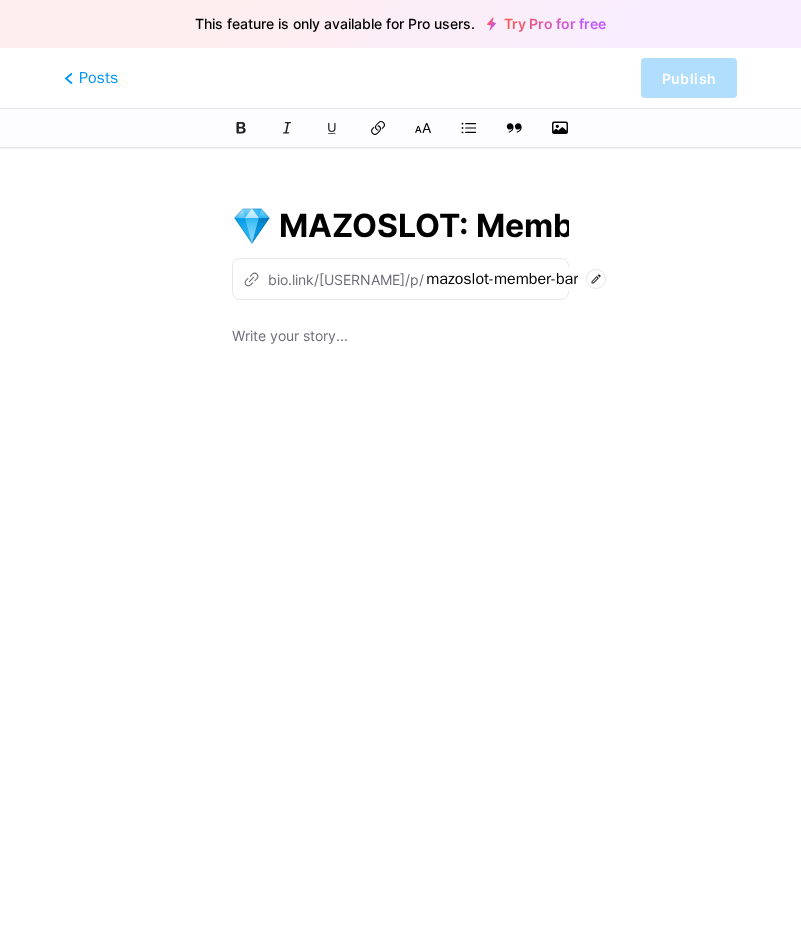 click at bounding box center [400, 338] 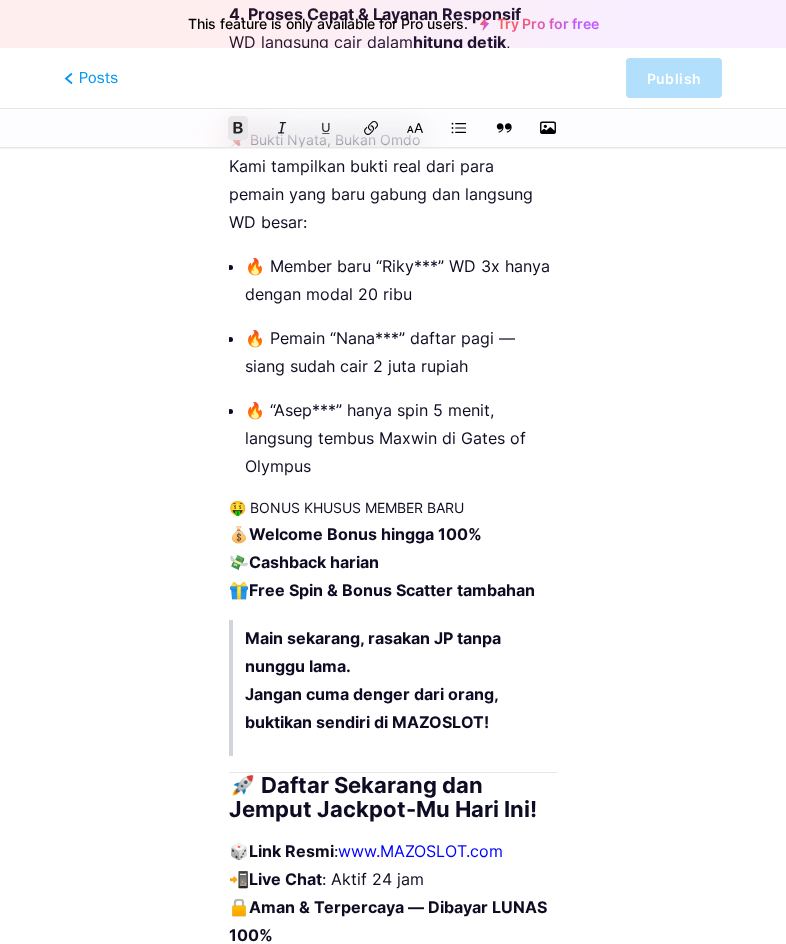 scroll, scrollTop: 1213, scrollLeft: 0, axis: vertical 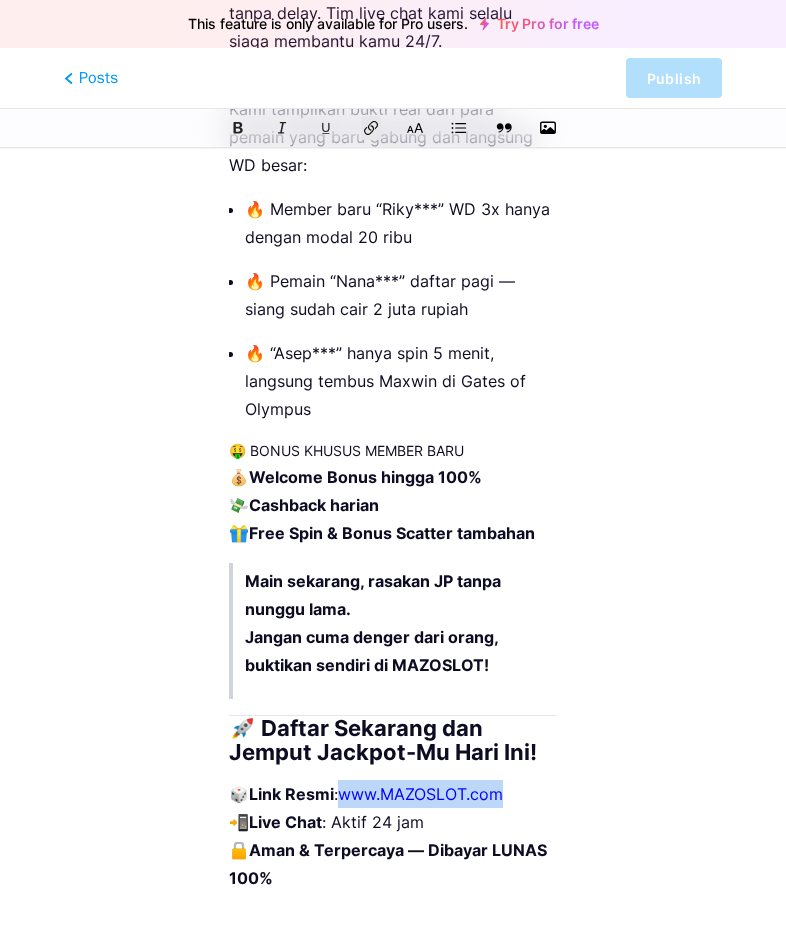 drag, startPoint x: 534, startPoint y: 766, endPoint x: 352, endPoint y: 771, distance: 182.06866 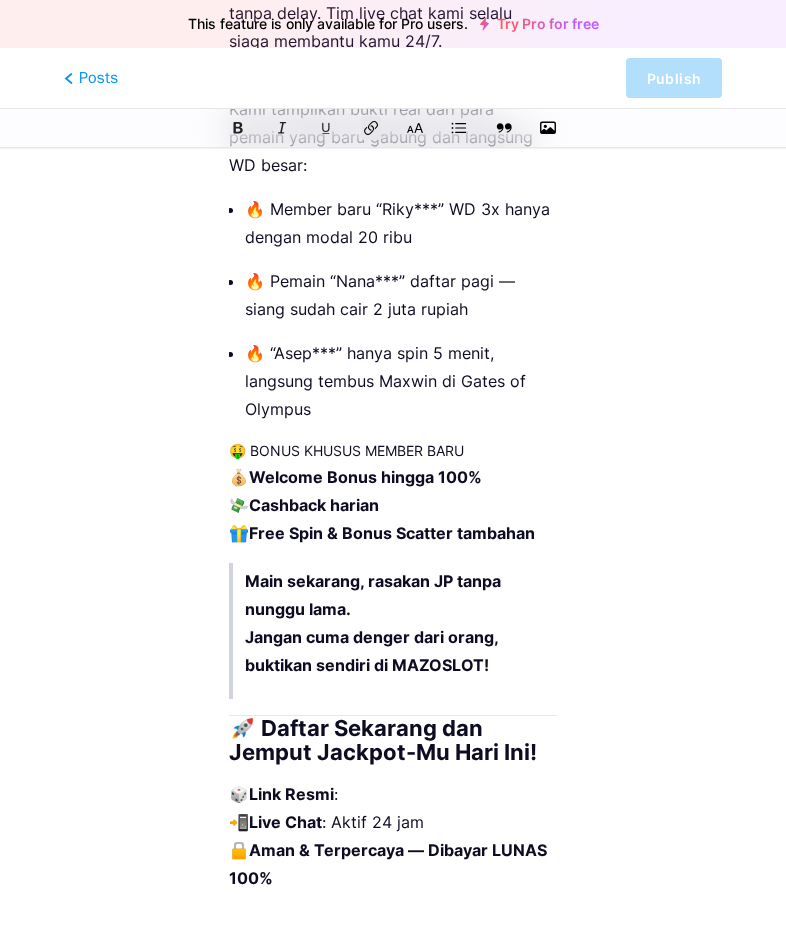 paste 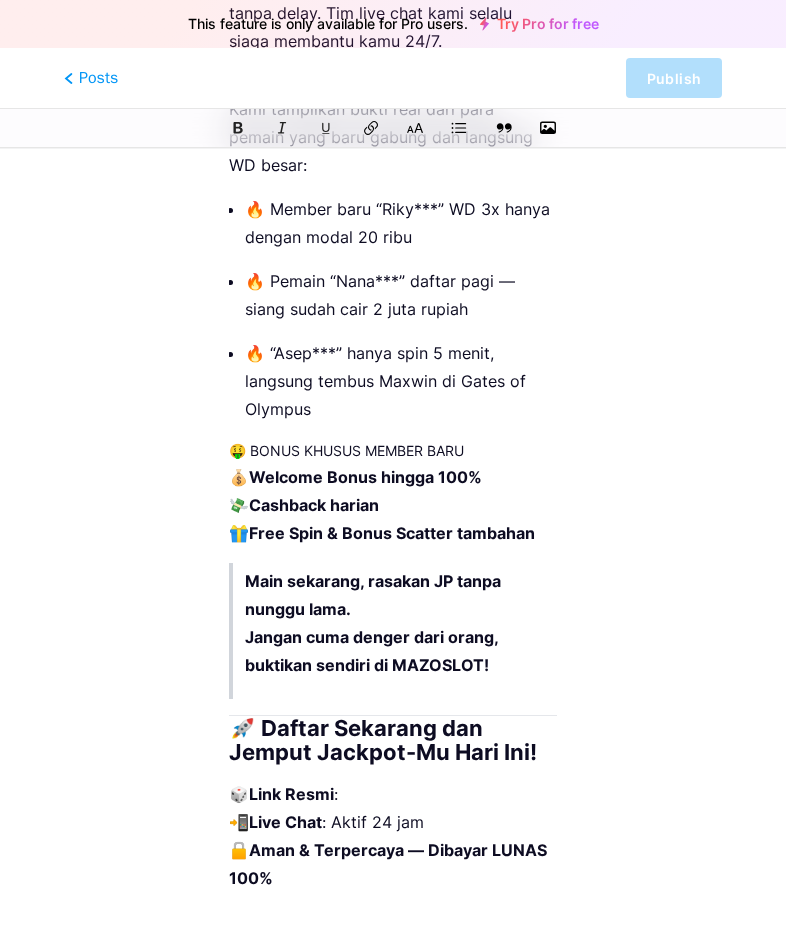 type 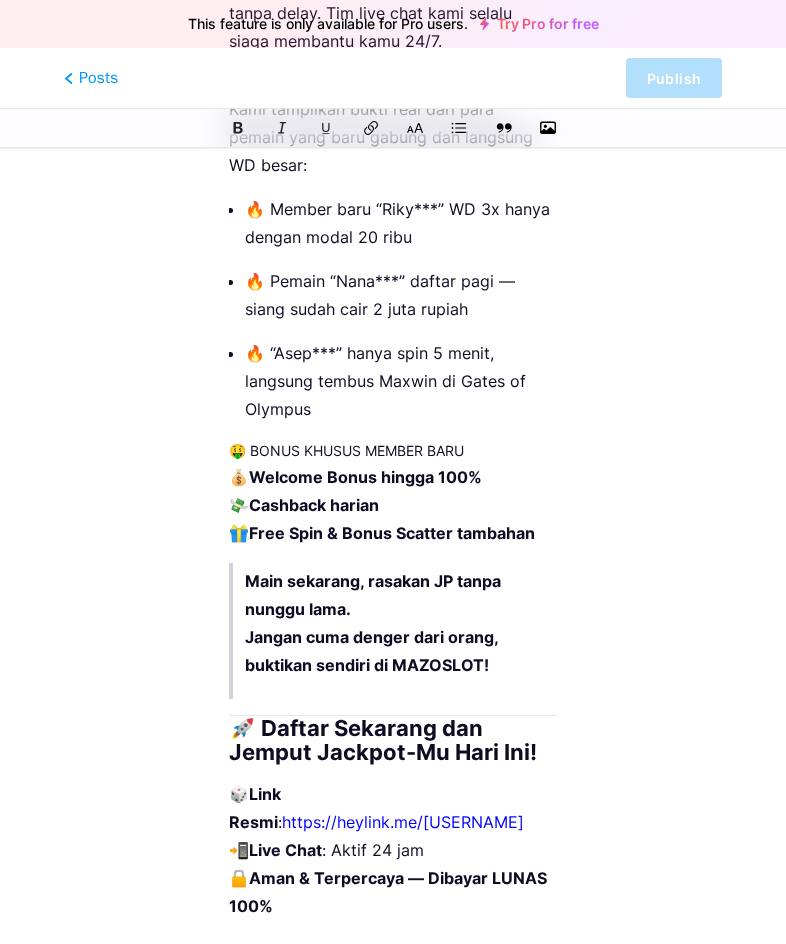 click on "This feature is only available for Pro
users.       Try Pro for free
Posts     Publish                         💎 MAZOSLOT: Member Baru Pasti Jackpot — Bukti Nyata, Bukan Janji!         z
bio.link/[USERNAME]/p/
mazoslot-member-baru-pasti-jackpot             Dalam dunia slot online, banyak yang hanya memberi harapan tanpa hasil. Tapi di  MAZOSLOT , kami beda!  Member baru dijamin Jackpot!  Bukan hanya kata-kata manis, tapi  dibuktikan langsung oleh ribuan pemain baru setiap harinya. Bayangkan, baru  daftar hari ini , langsung dapat  scatter beruntun ,  perkalian tinggi , dan dalam hitungan menit,  saldo kamu sudah meledak jadi cuan berkali-kali lipat . Gak percaya? Coba sendiri hari ini! 🎯 Mengapa Harus Main di MAZOSLOT? 1. Akun Baru, Gacor Maksimal Akun baru punya privilege khusus! Kami atur agar kamu merasakan  gacor sejak spin pertama 2. Deposit Sekali, Bisa WD Berkali-Kali" at bounding box center [393, -34] 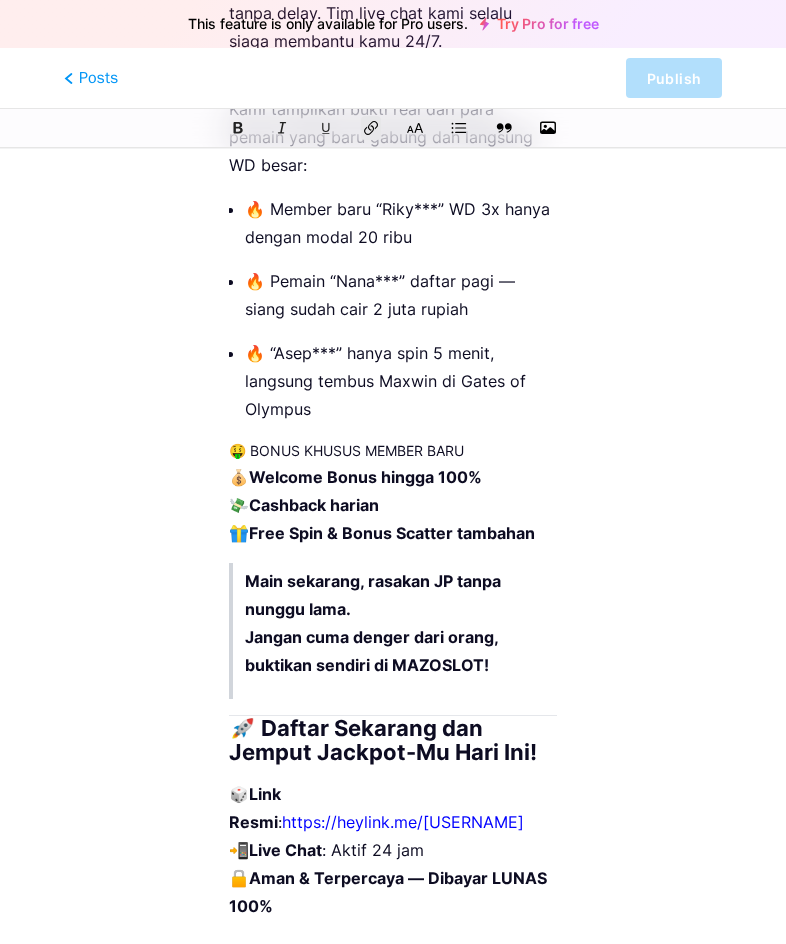 drag, startPoint x: 572, startPoint y: 772, endPoint x: 416, endPoint y: 767, distance: 156.08011 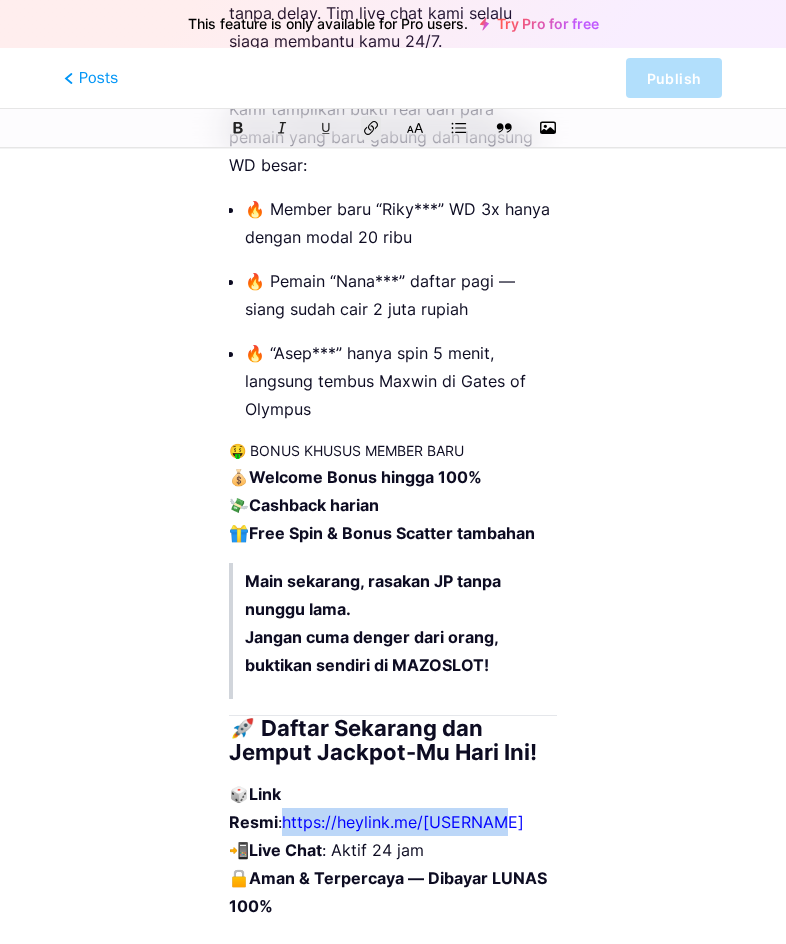 drag, startPoint x: 347, startPoint y: 768, endPoint x: 563, endPoint y: 768, distance: 216 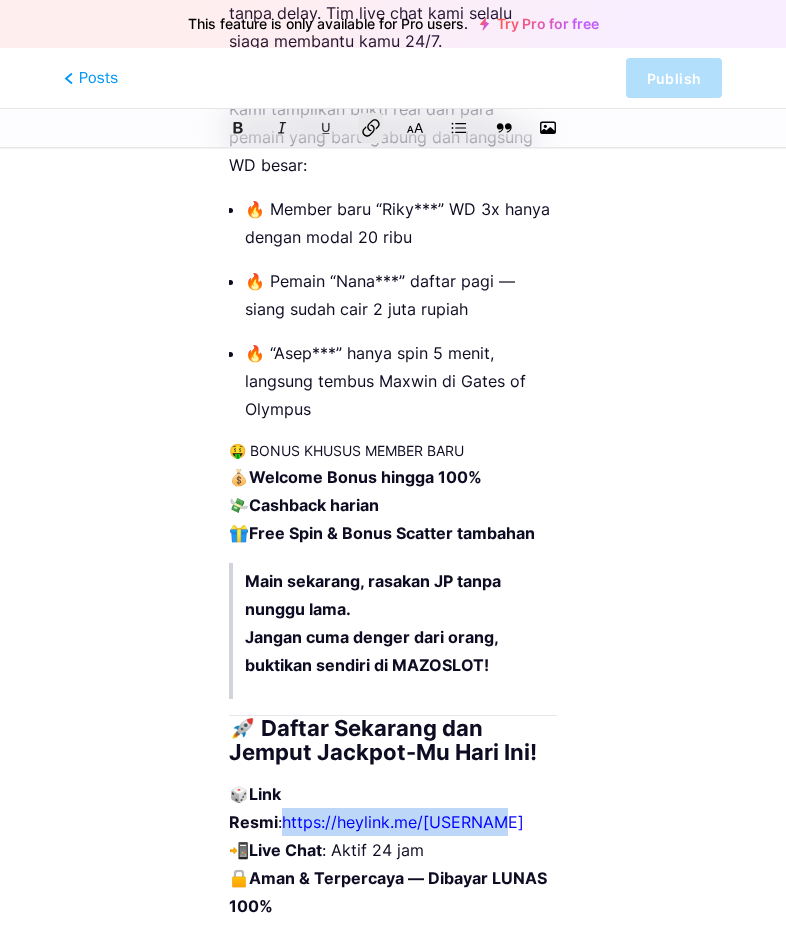 click 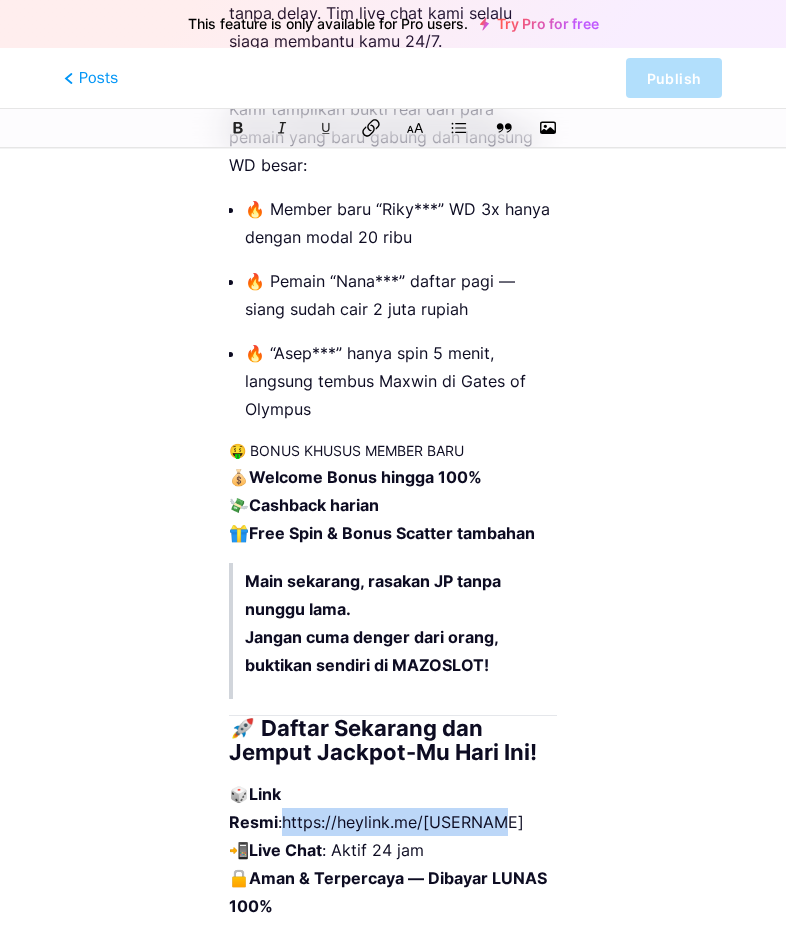 click 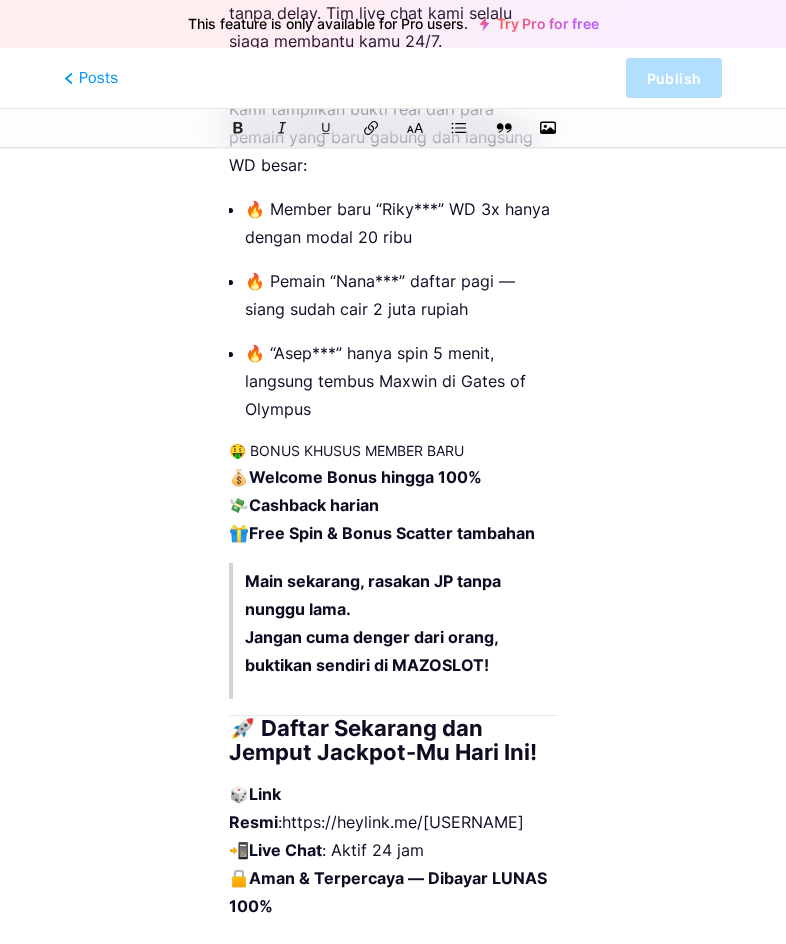 drag, startPoint x: 667, startPoint y: 488, endPoint x: 638, endPoint y: 683, distance: 197.14462 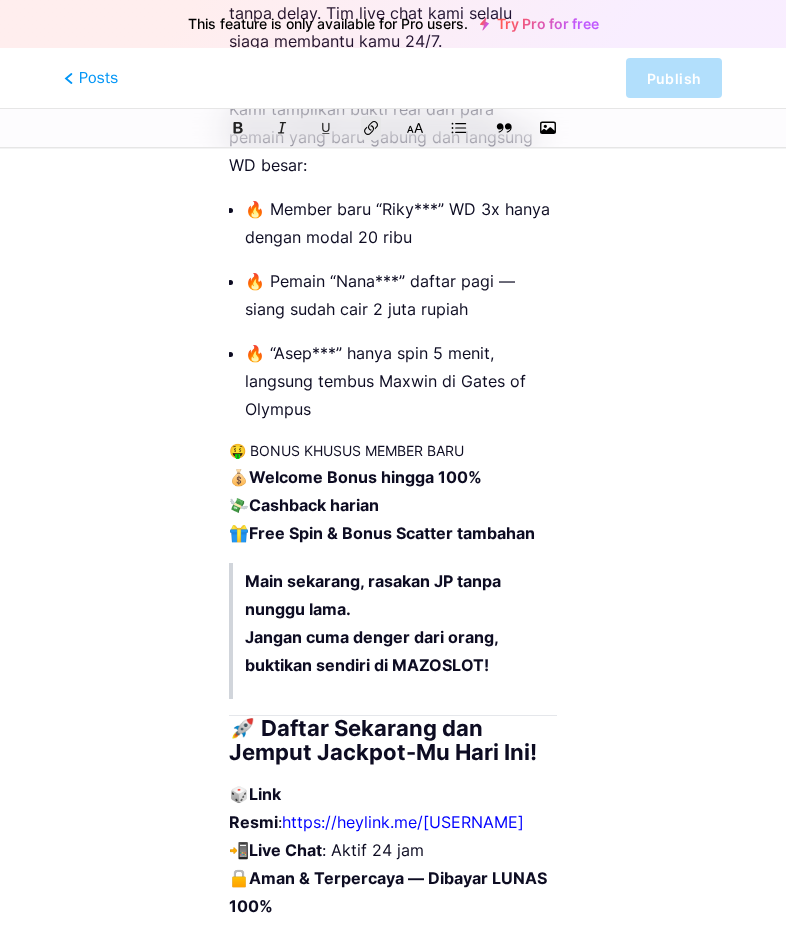 click on "💎 MAZOSLOT: Member Baru Pasti Jackpot — Bukti Nyata, Bukan Janji!         z
bio.link/[USERNAME]/p/
mazoslot-member-baru-pasti-jackpot             Dalam dunia slot online, banyak yang hanya memberi harapan tanpa hasil. Tapi di  MAZOSLOT , kami beda!  Member baru dijamin Jackpot!  Bukan hanya kata-kata manis, tapi  dibuktikan langsung oleh ribuan pemain baru setiap harinya. Bayangkan, baru  daftar hari ini , langsung dapat  scatter beruntun ,  perkalian tinggi , dan dalam hitungan menit,  saldo kamu sudah meledak jadi cuan berkali-kali lipat . Gak percaya? Coba sendiri hari ini! 🎯 Mengapa Harus Main di MAZOSLOT? 1. Akun Baru, Gacor Maksimal Akun baru punya privilege khusus! Kami atur agar kamu merasakan  gacor sejak spin pertama . Scatter mudah turun, perkalian sering connect, dan pola JP cepat terbaca. 2. Deposit Sekali, Bisa WD Berkali-Kali Gak perlu modal besar. Cukup sekali deposit, kamu bisa tarik dana berkali-kali. Bahkan banyak yang  cuma modal receh , tapi  WD sampai jutaan rupiah . 3. Tanpa Drama & Tanpa Setting Pola Beda dari situs lain yang ribet harus pakai pola, feeling, atau prediksi. Di  MAZOSLOT , tinggal klik spin — langsung JP! :" at bounding box center [393, -34] 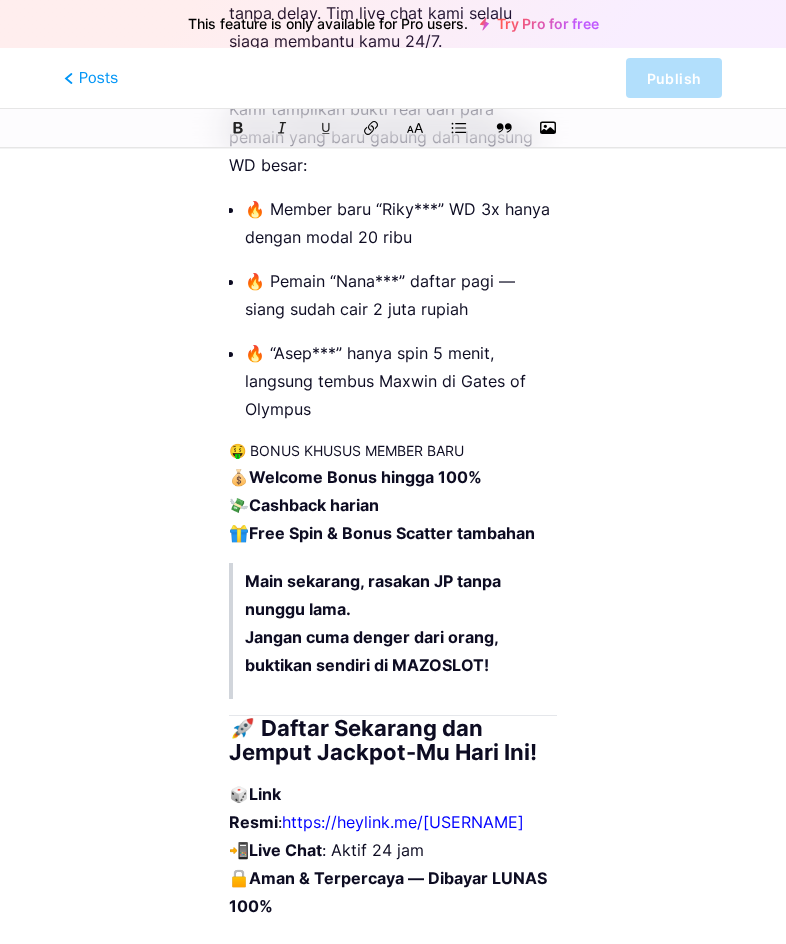 click on "https://heylink.me/[USERNAME]" at bounding box center (403, 822) 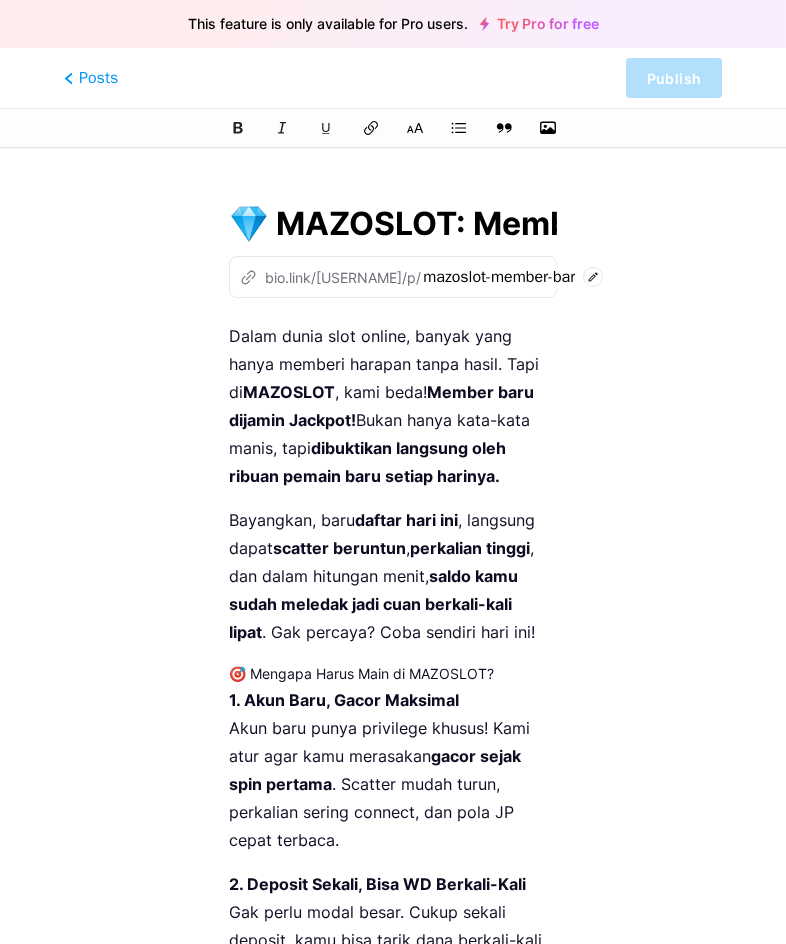 scroll, scrollTop: 0, scrollLeft: 0, axis: both 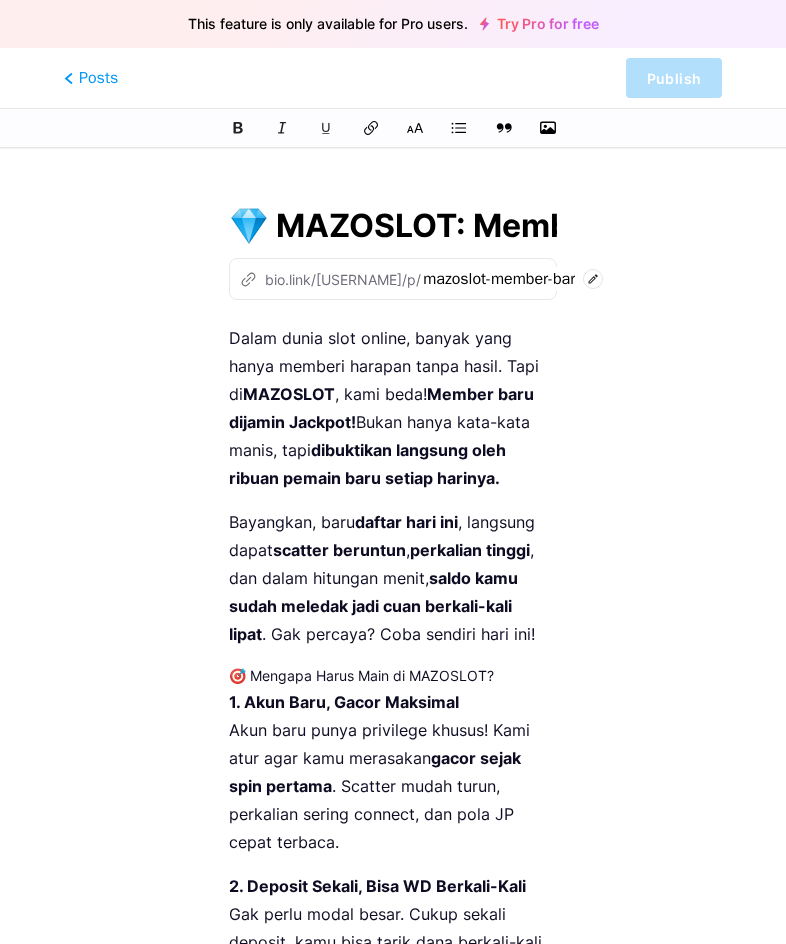 click on "💎 MAZOSLOT: Member Baru Pasti Jackpot — Bukti Nyata, Bukan Janji!         z
bio.link/[USERNAME]/p/
mazoslot-member-baru-pasti-jackpot             Dalam dunia slot online, banyak yang hanya memberi harapan tanpa hasil. Tapi di  MAZOSLOT , kami beda!  Member baru dijamin Jackpot!  Bukan hanya kata-kata manis, tapi  dibuktikan langsung oleh ribuan pemain baru setiap harinya. Bayangkan, baru  daftar hari ini , langsung dapat  scatter beruntun ,  perkalian tinggi , dan dalam hitungan menit,  saldo kamu sudah meledak jadi cuan berkali-kali lipat . Gak percaya? Coba sendiri hari ini! 🎯 Mengapa Harus Main di MAZOSLOT? 1. Akun Baru, Gacor Maksimal Akun baru punya privilege khusus! Kami atur agar kamu merasakan  gacor sejak spin pertama . Scatter mudah turun, perkalian sering connect, dan pola JP cepat terbaca. 2. Deposit Sekali, Bisa WD Berkali-Kali Gak perlu modal besar. Cukup sekali deposit, kamu bisa tarik dana berkali-kali. Bahkan banyak yang  cuma modal receh , tapi  WD sampai jutaan rupiah . 3. Tanpa Drama & Tanpa Setting Pola Beda dari situs lain yang ribet harus pakai pola, feeling, atau prediksi. Di  MAZOSLOT , tinggal klik spin — langsung JP! :" at bounding box center [393, 1179] 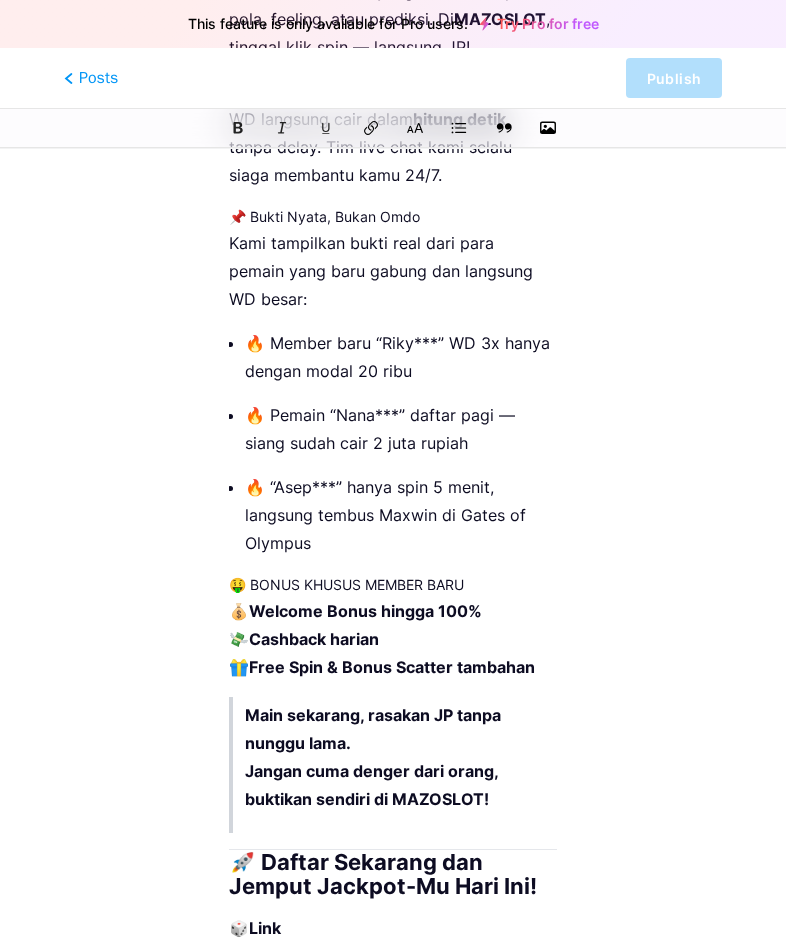 scroll, scrollTop: 1241, scrollLeft: 0, axis: vertical 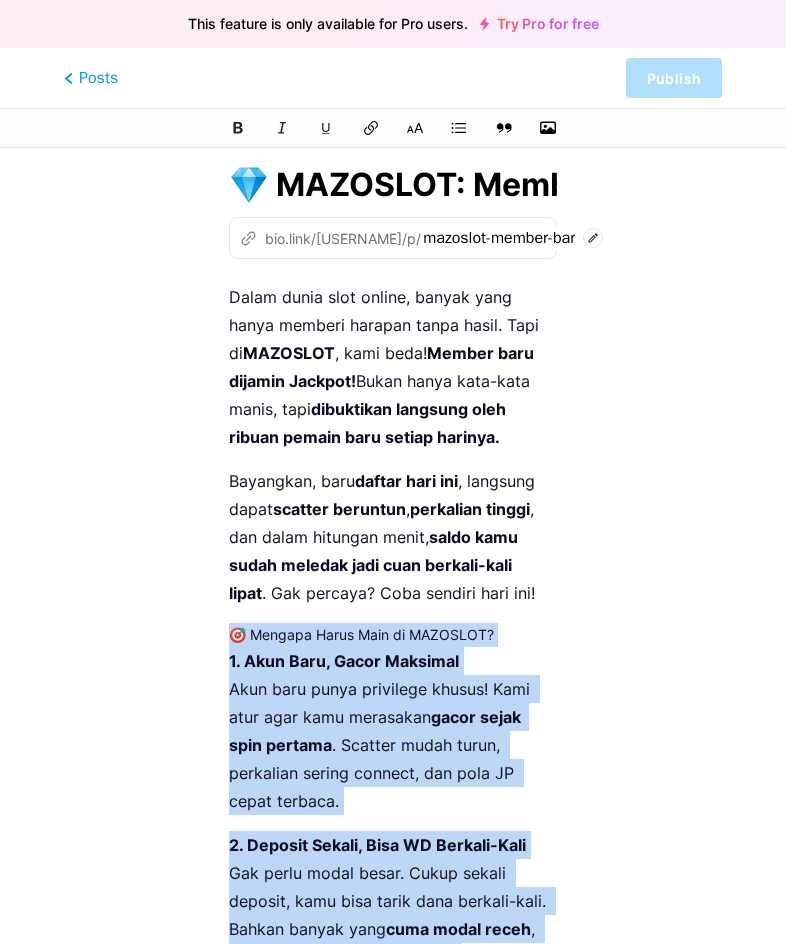 drag, startPoint x: 536, startPoint y: 622, endPoint x: 193, endPoint y: 637, distance: 343.32782 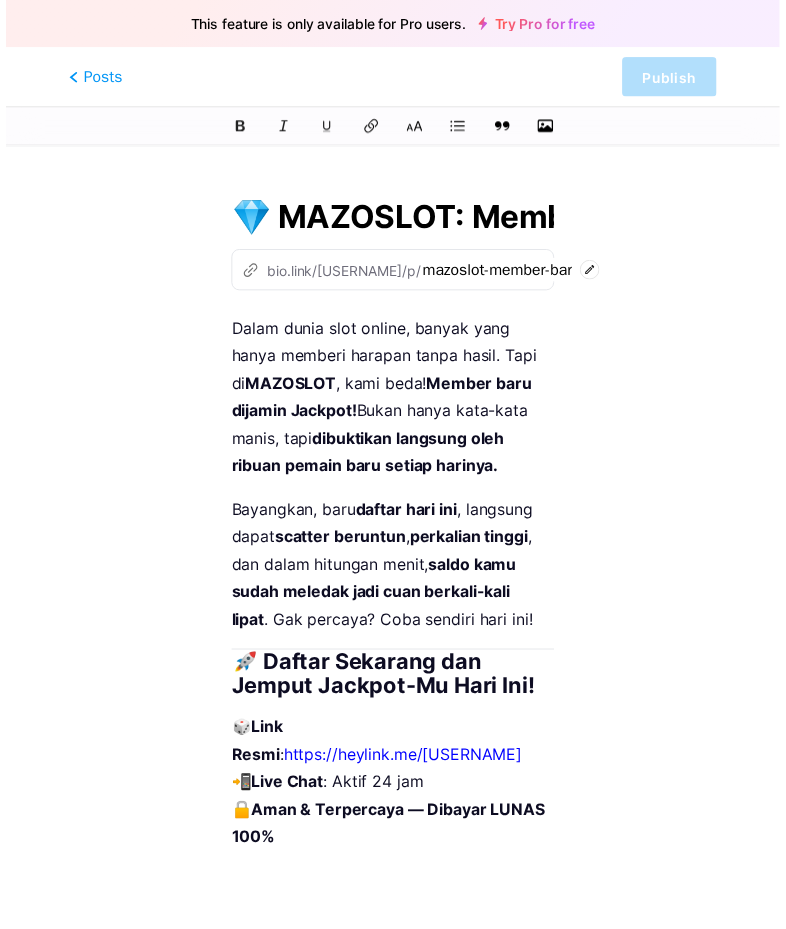 scroll, scrollTop: 0, scrollLeft: 0, axis: both 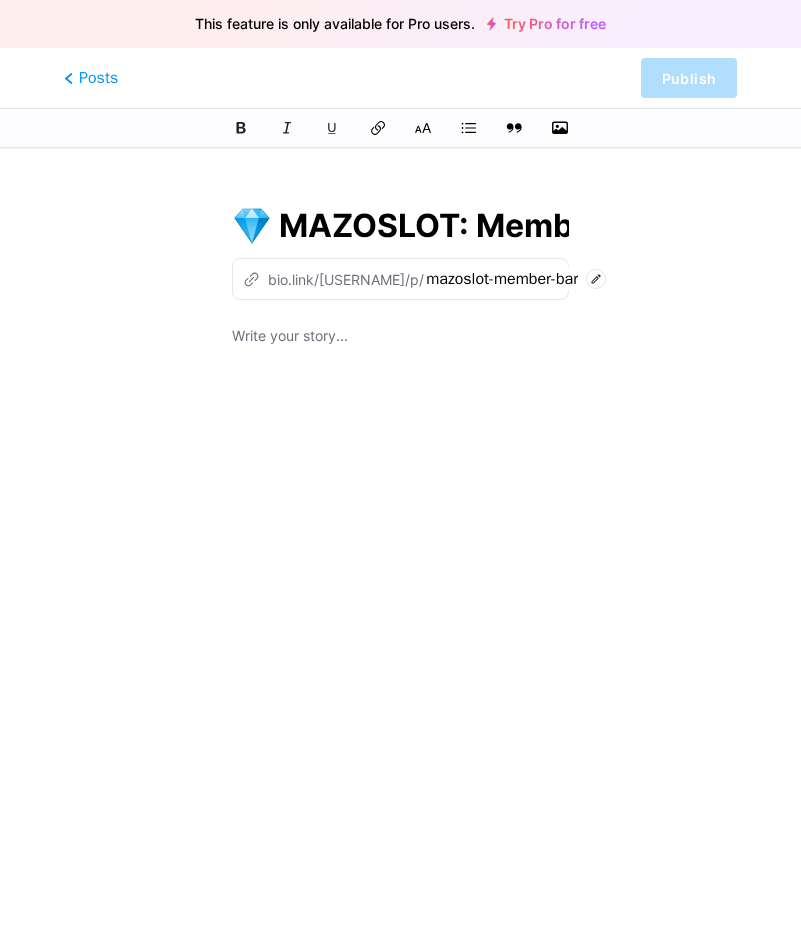 click at bounding box center (400, 574) 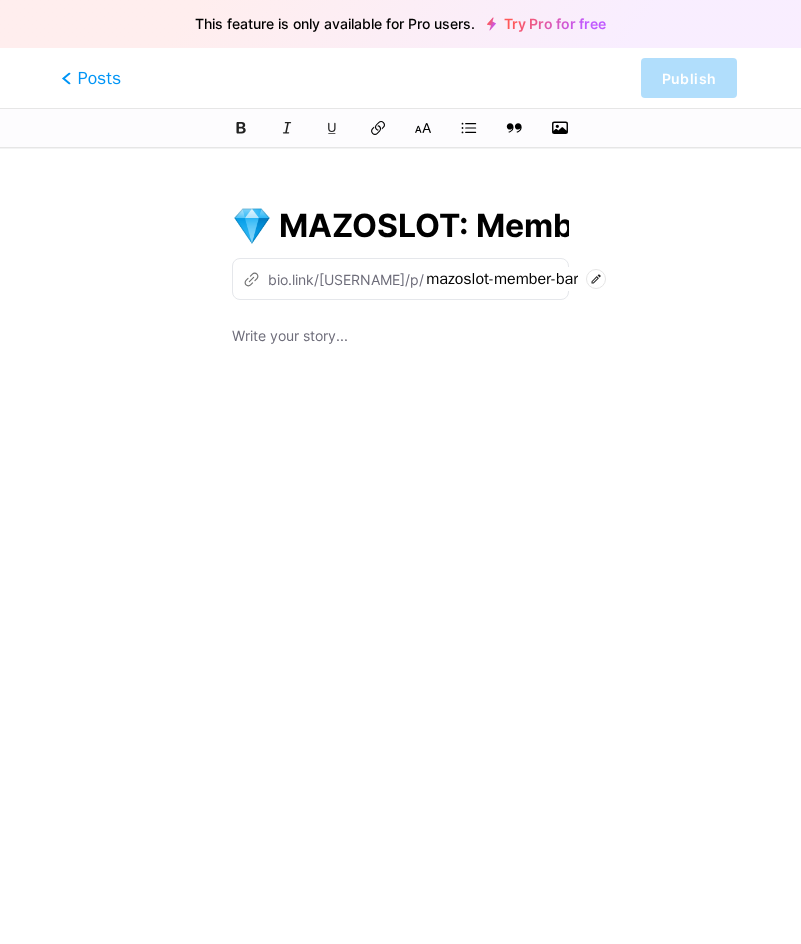 click on "Posts" at bounding box center [91, 78] 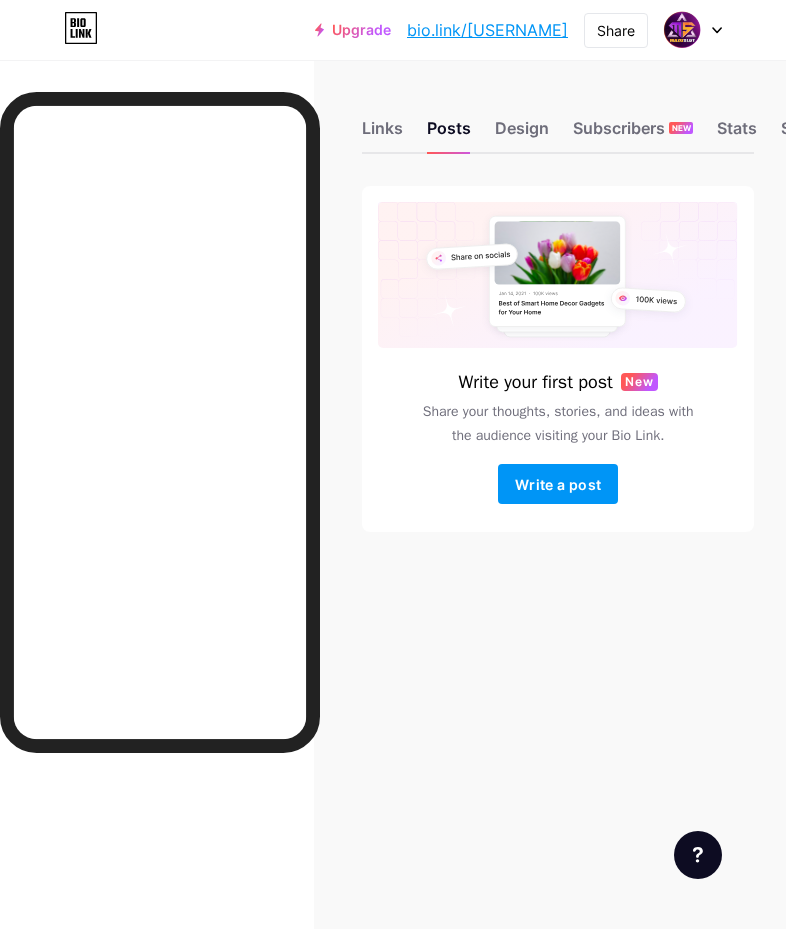 click on "Links
Posts
Design
Subscribers
NEW
Stats
Settings                                                                                                                                                                 Write your first post   New
Share your thoughts, stories, and ideas with the audience visiting your Bio Link.
Write a post                   Feature requests             Help center         Contact support" at bounding box center (393, 464) 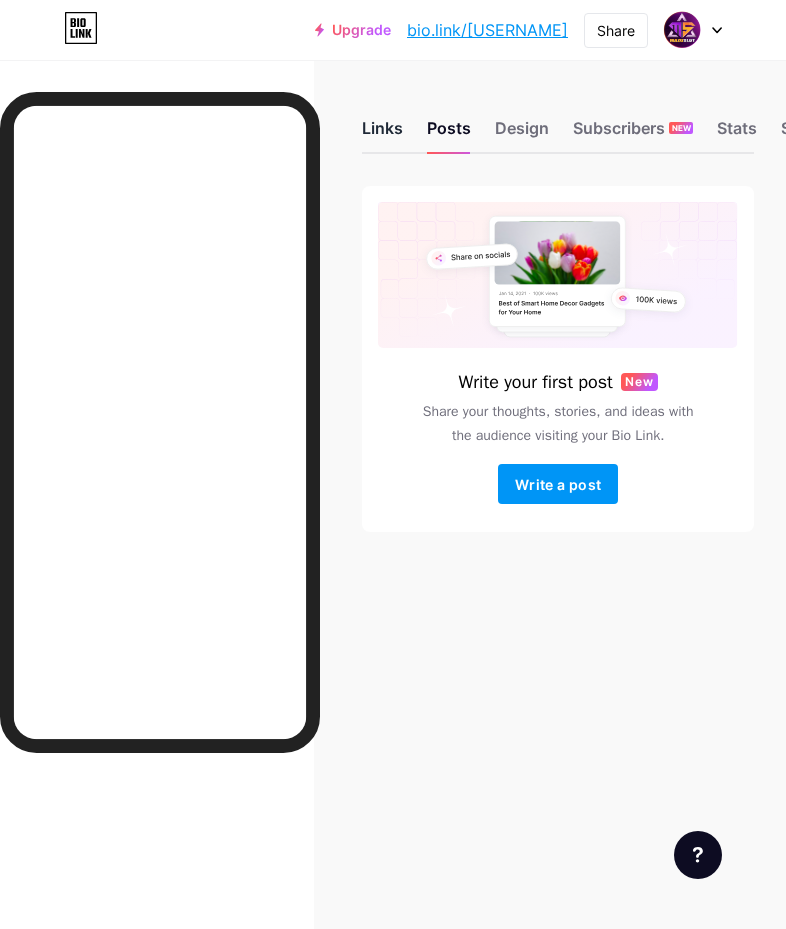 click on "Links" at bounding box center [382, 134] 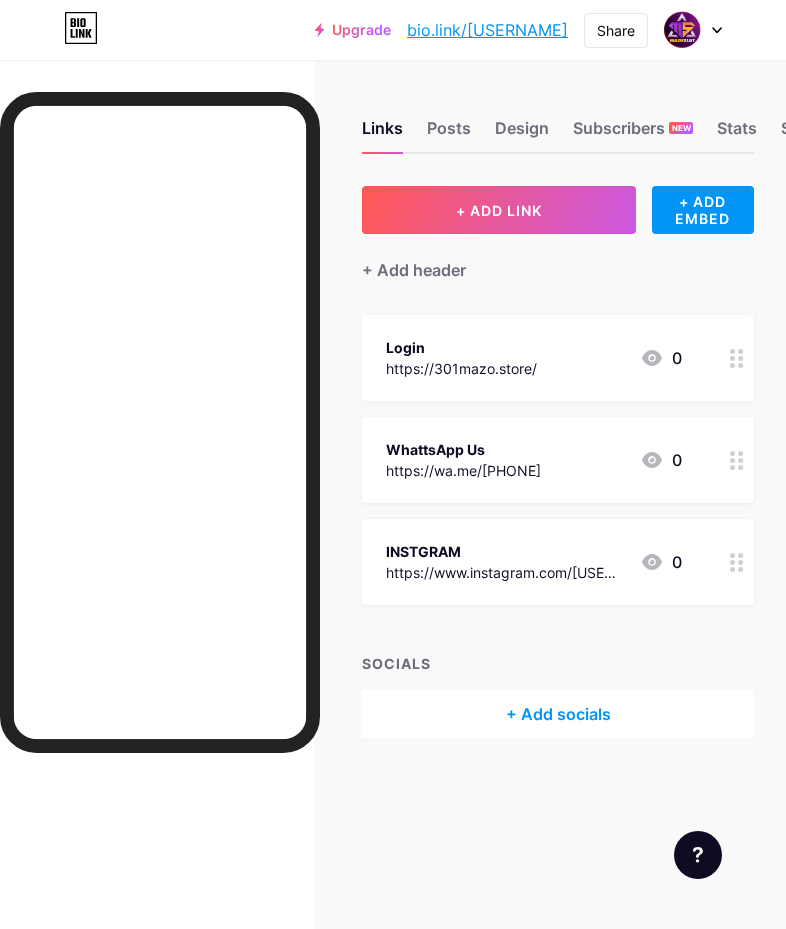 click on "Links
Posts
Design
Subscribers
NEW
Stats
Settings       + ADD LINK     + ADD EMBED
+ Add header
Login
https://301mazo.store/
0
WhattsApp Us
https://wa.me/[PHONE]
0
INSTGRAM
https://www.instagram.com/[USERNAME]
0
SOCIALS     + Add socials                       Feature requests             Help center         Contact support" at bounding box center (393, 449) 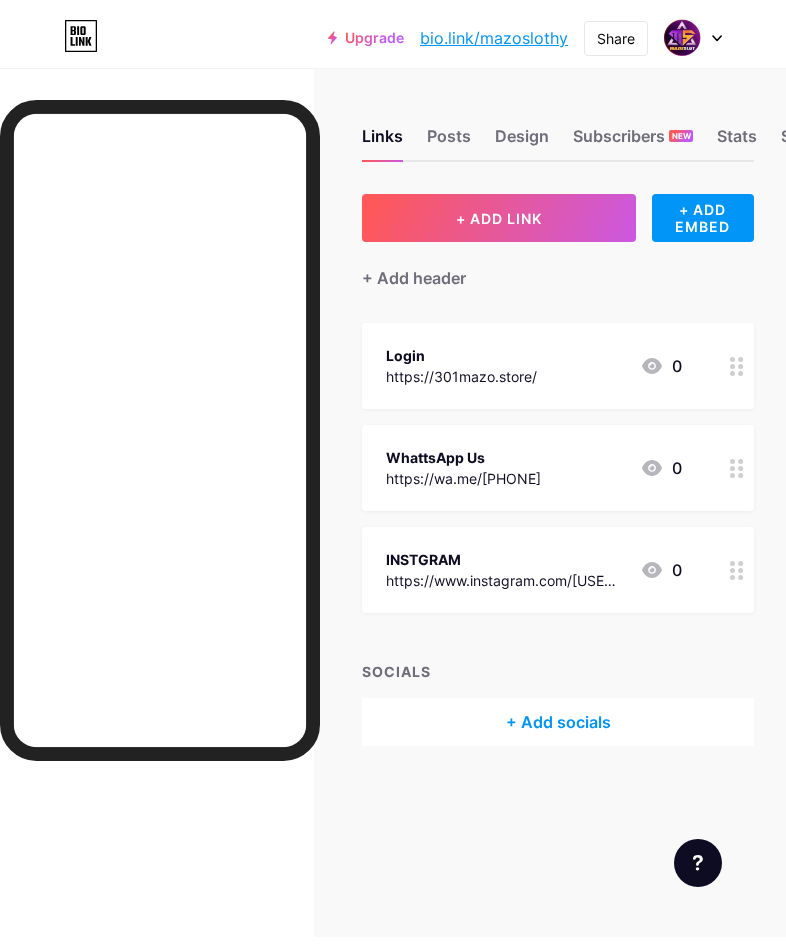 scroll, scrollTop: 0, scrollLeft: 0, axis: both 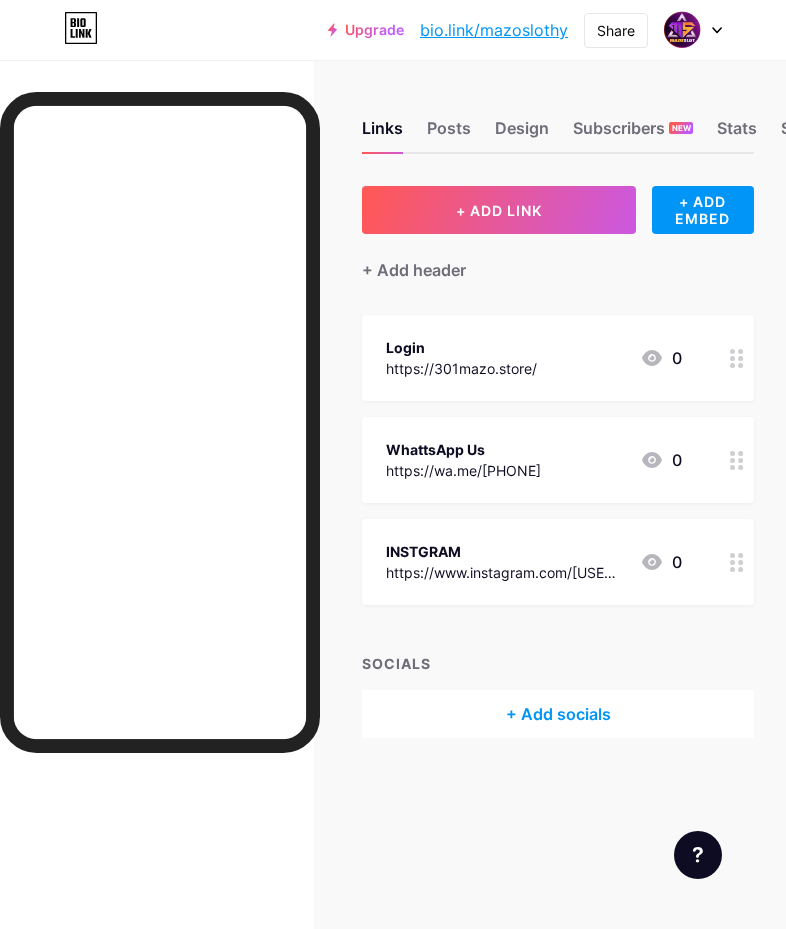 click at bounding box center (160, 540) 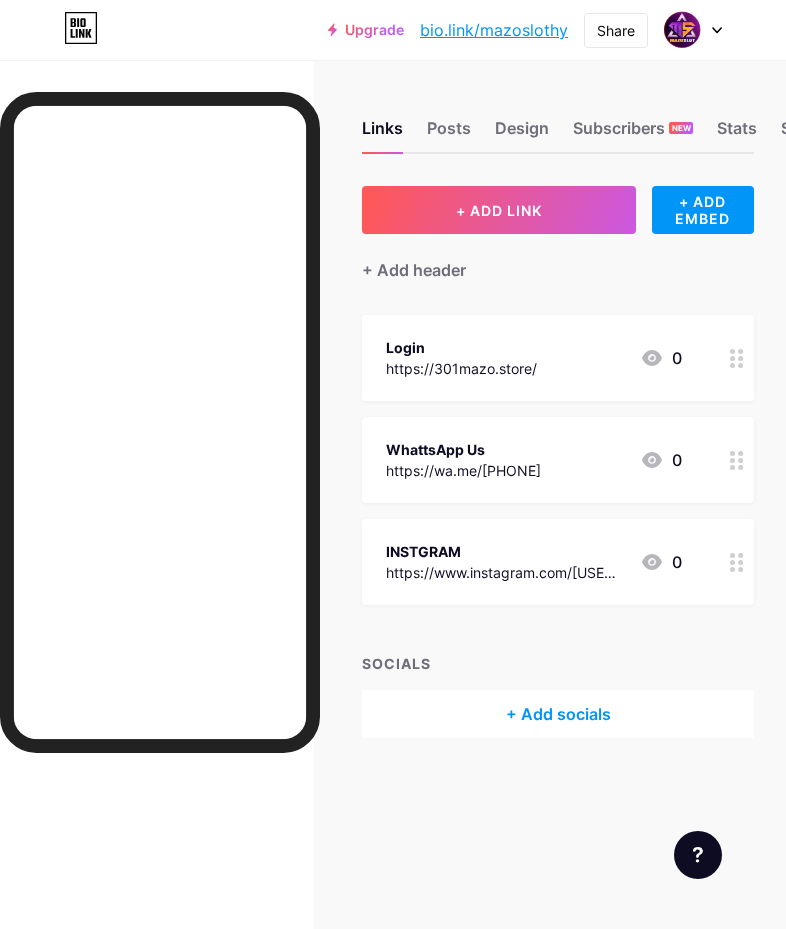 click on "Links
Posts
Design
Subscribers
NEW
Stats
Settings       + ADD LINK     + ADD EMBED
+ Add header
Login
https://[WEBSITE_URL]/
0
WhattsApp Us
https://wa.me/[PHONE]
0
INSTGRAM
https://www.instagram.com/[USERNAME]
0
SOCIALS     + Add socials                       Feature requests             Help center         Contact support" at bounding box center [393, 449] 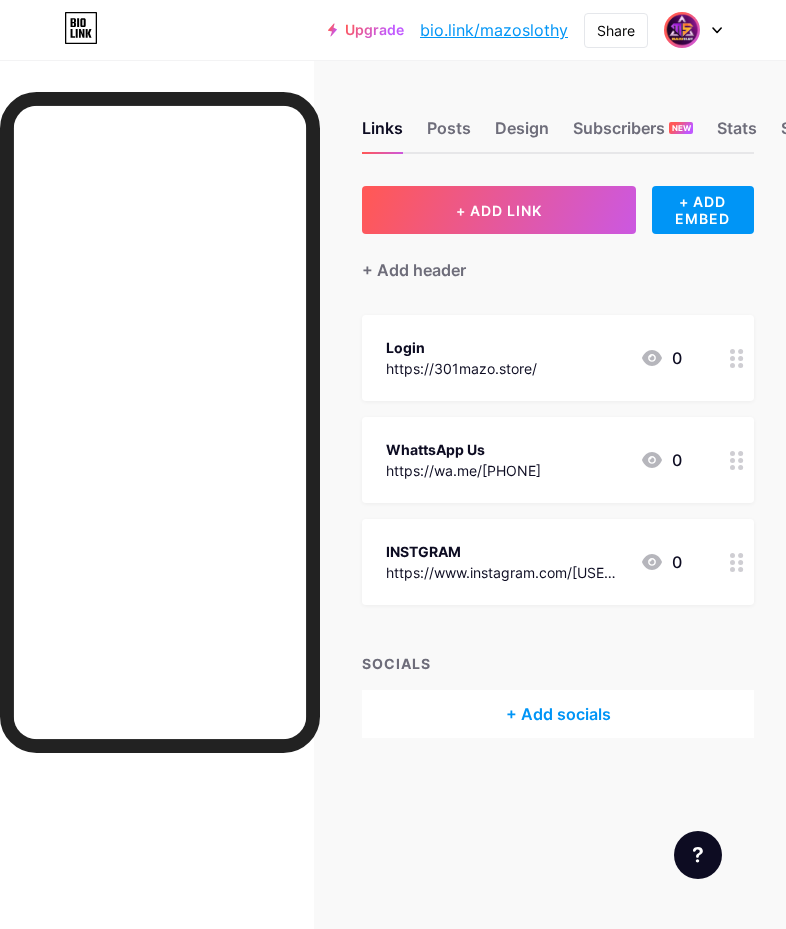 click at bounding box center (682, 30) 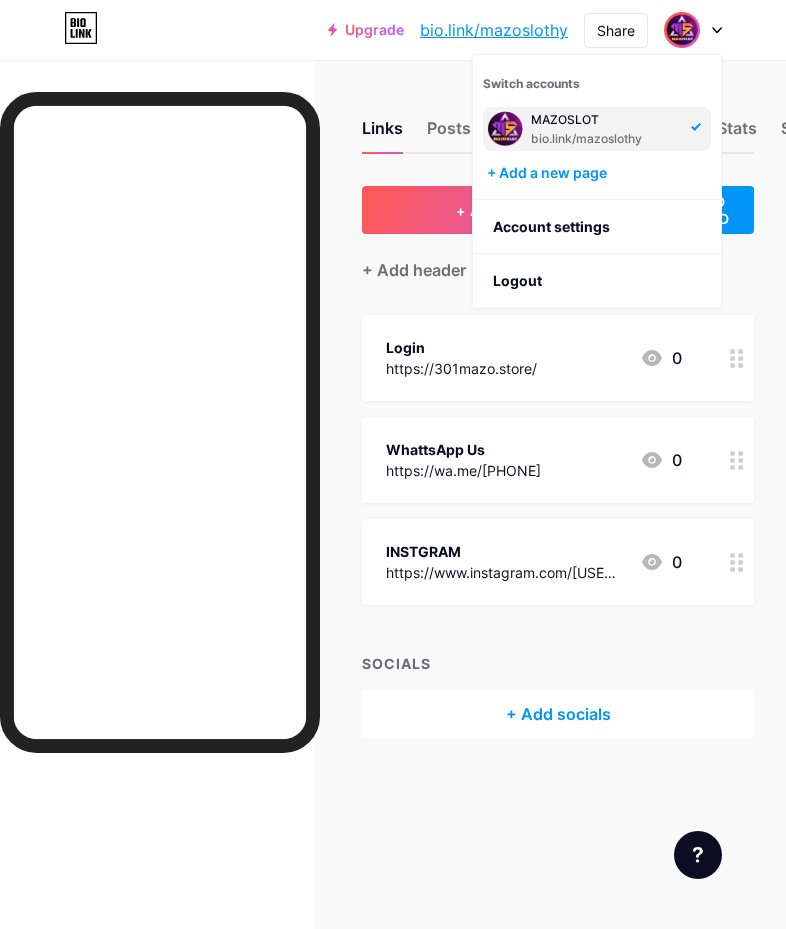 drag, startPoint x: 557, startPoint y: 127, endPoint x: 531, endPoint y: 153, distance: 36.769554 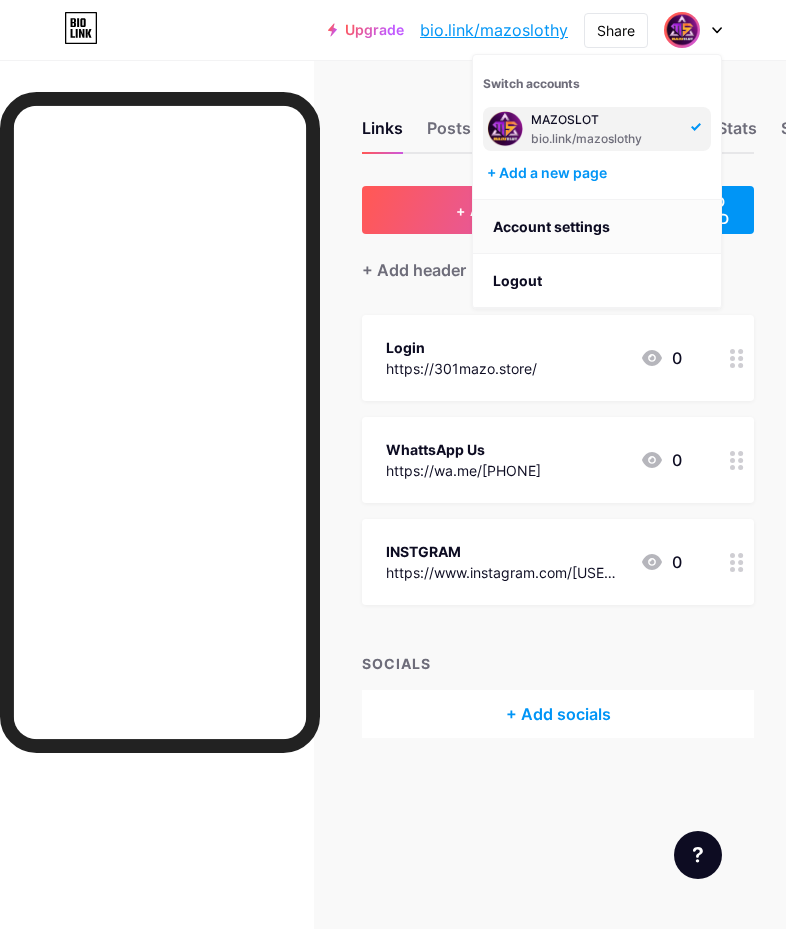 click on "Account settings" at bounding box center [597, 227] 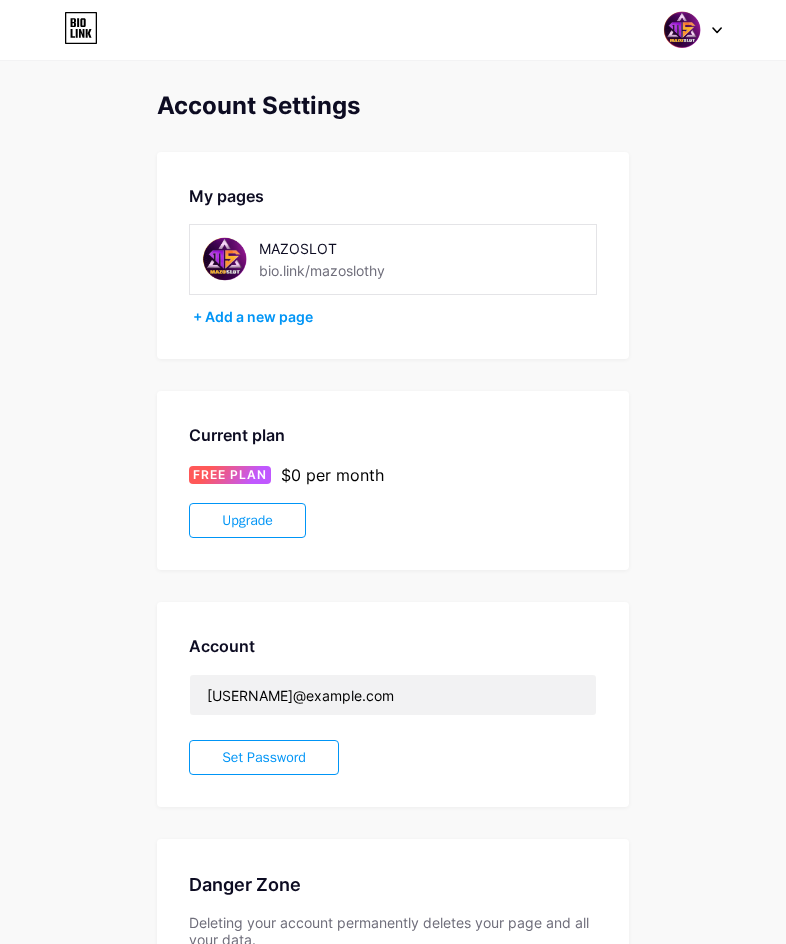 click on "bio.link/mazoslothy" at bounding box center [322, 270] 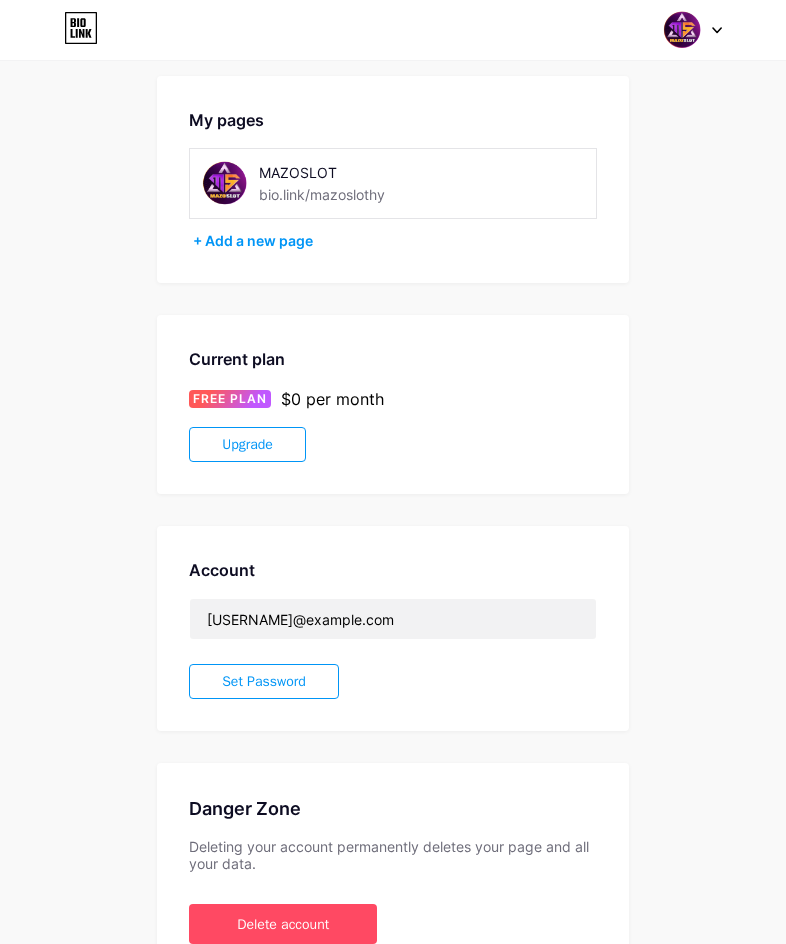 scroll, scrollTop: 0, scrollLeft: 0, axis: both 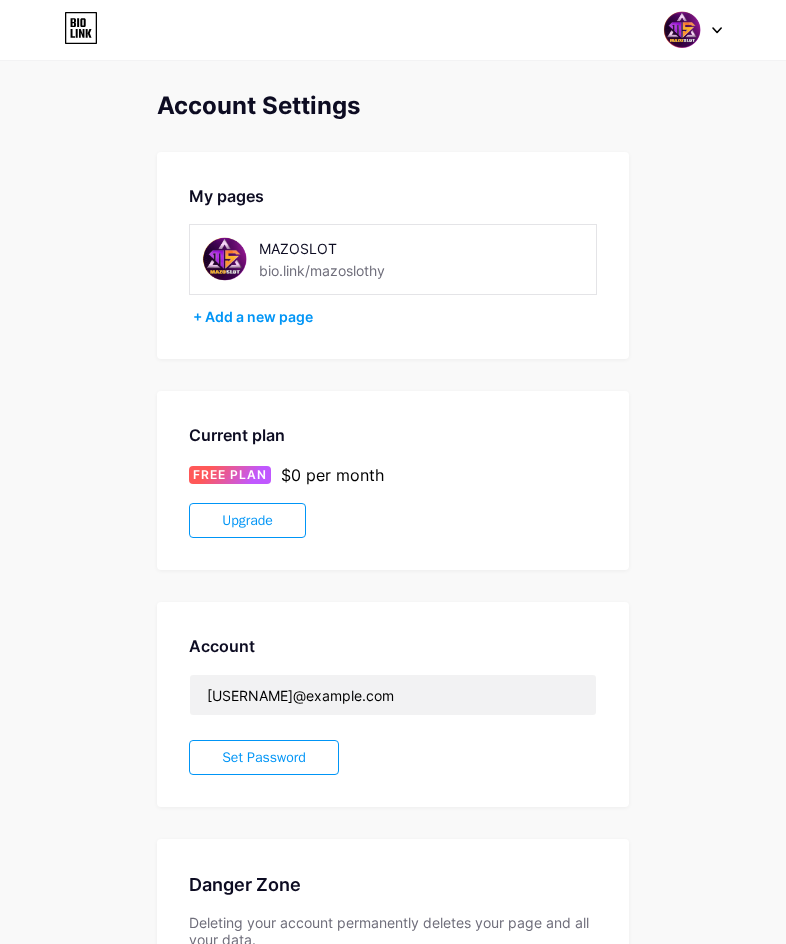 click on "Account Settings   My pages     MAZOSLOT   bio.link/mazoslothy      + Add a new page            Current plan   FREE PLAN
$0 per month
Upgrade
Account   mazoslotcs1@gmail.com
Set Password
Danger Zone   Deleting your account permanently deletes your page and all your data.   Delete account" at bounding box center [393, 572] 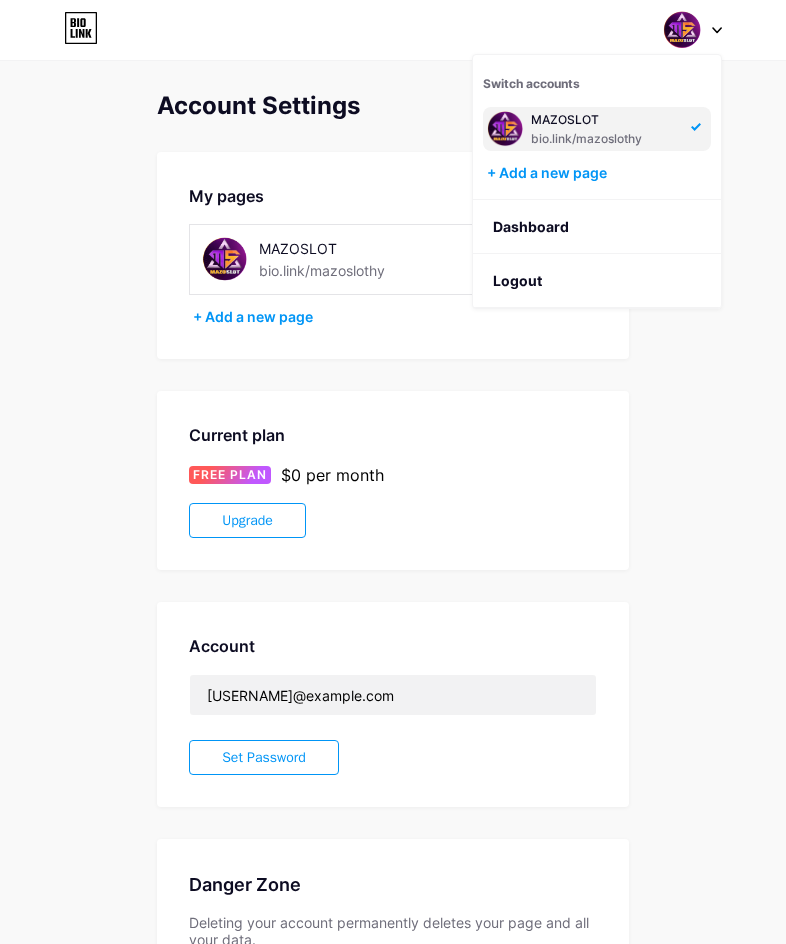 click on "Account Settings   My pages     MAZOSLOT   bio.link/mazoslothy      + Add a new page            Current plan   FREE PLAN
$0 per month
Upgrade
Account   mazoslotcs1@gmail.com
Set Password
Danger Zone   Deleting your account permanently deletes your page and all your data.   Delete account" at bounding box center [393, 572] 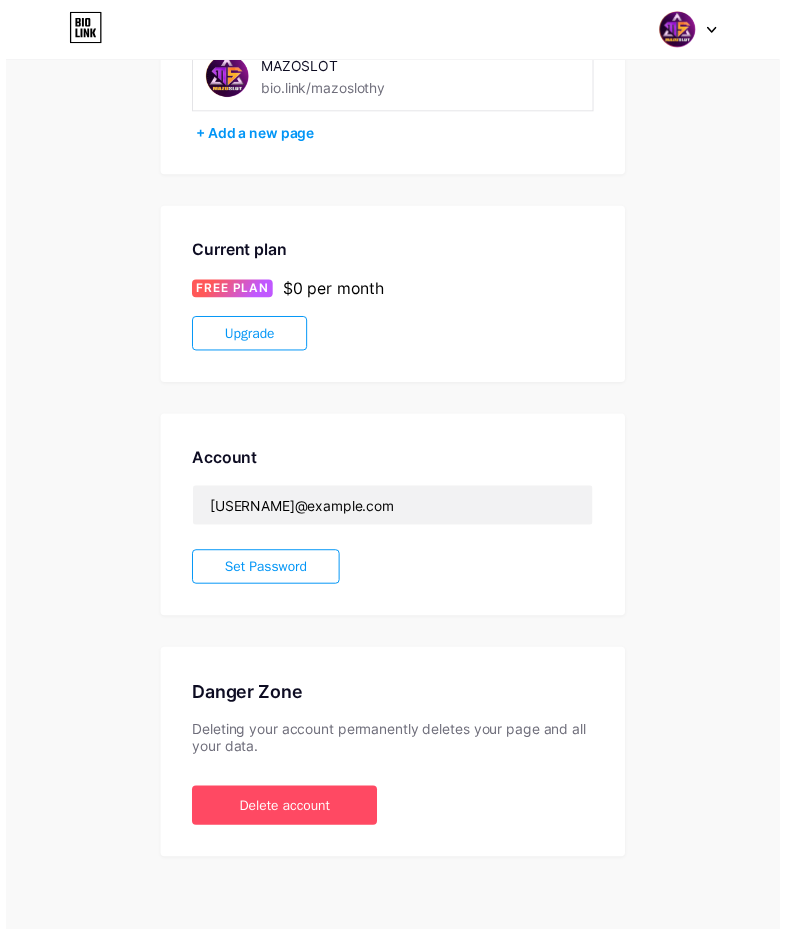 scroll, scrollTop: 0, scrollLeft: 0, axis: both 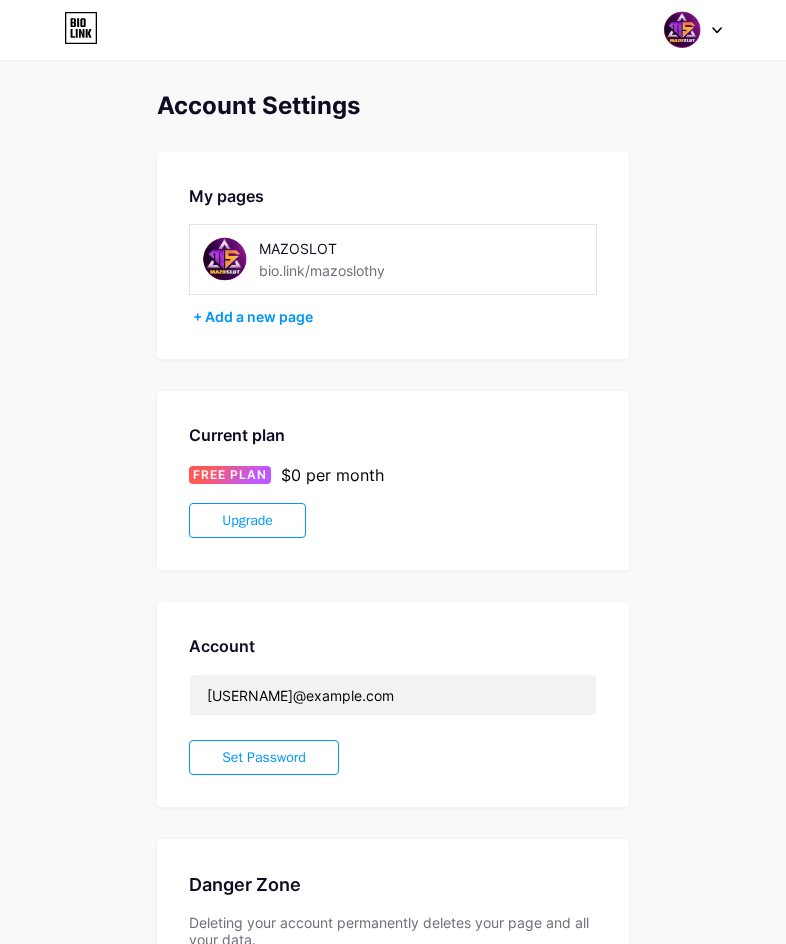 click 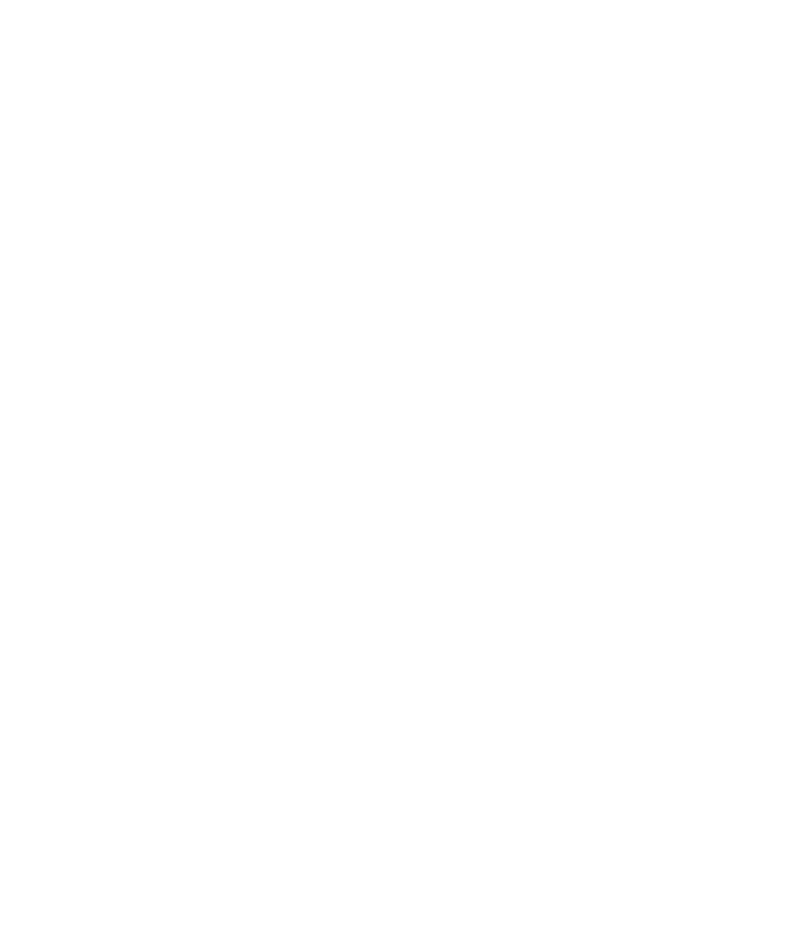 scroll, scrollTop: 0, scrollLeft: 0, axis: both 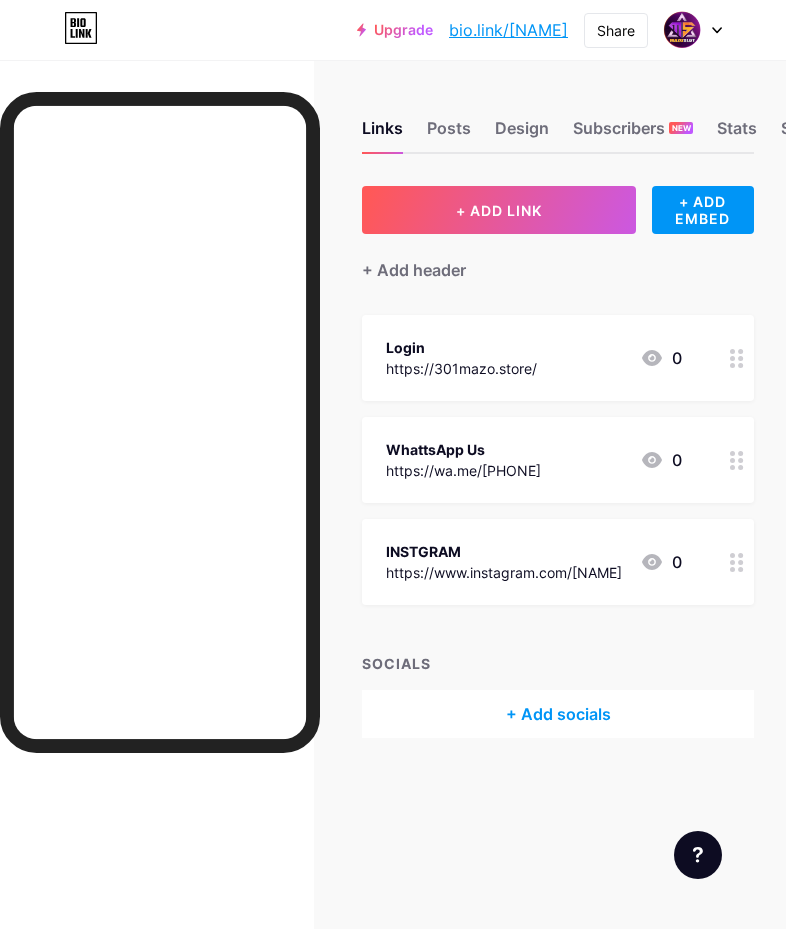 click on "Links
Posts
Design
Subscribers
NEW
Stats
Settings" at bounding box center (558, 119) 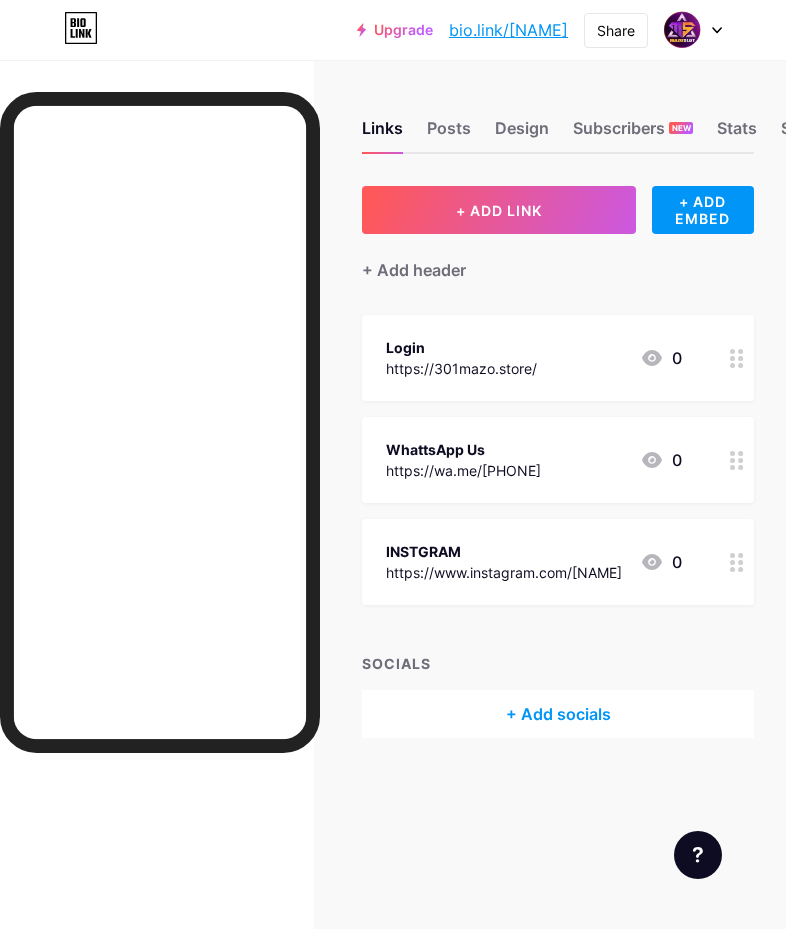click on "Links
Posts
Design
Subscribers
NEW
Stats
Settings" at bounding box center [558, 119] 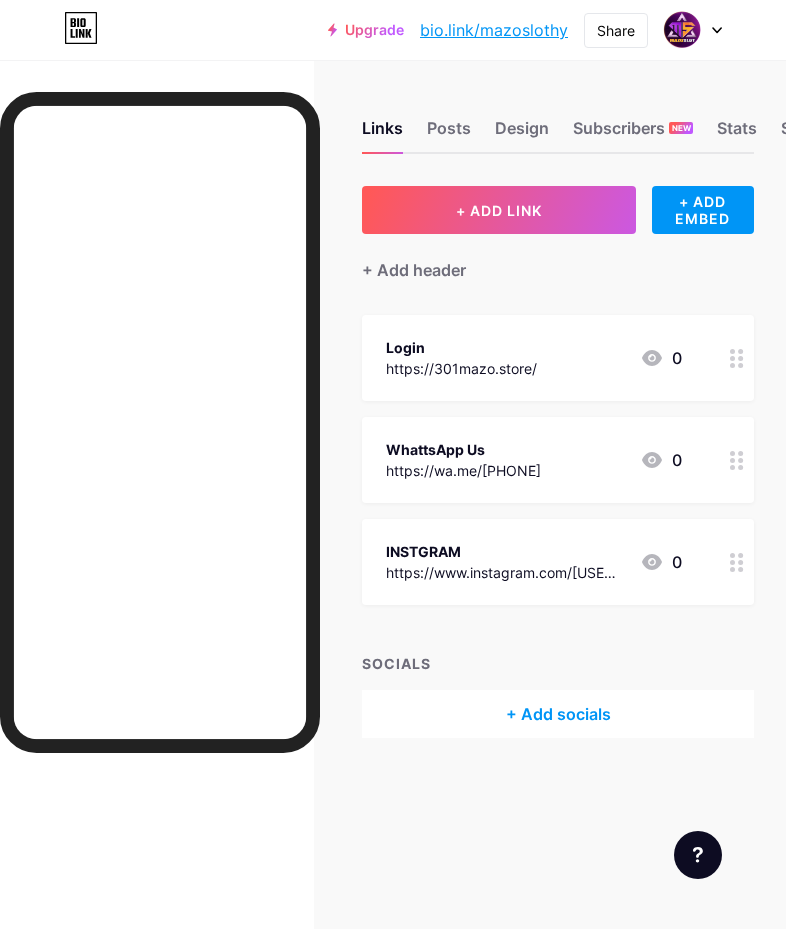 scroll, scrollTop: 0, scrollLeft: 0, axis: both 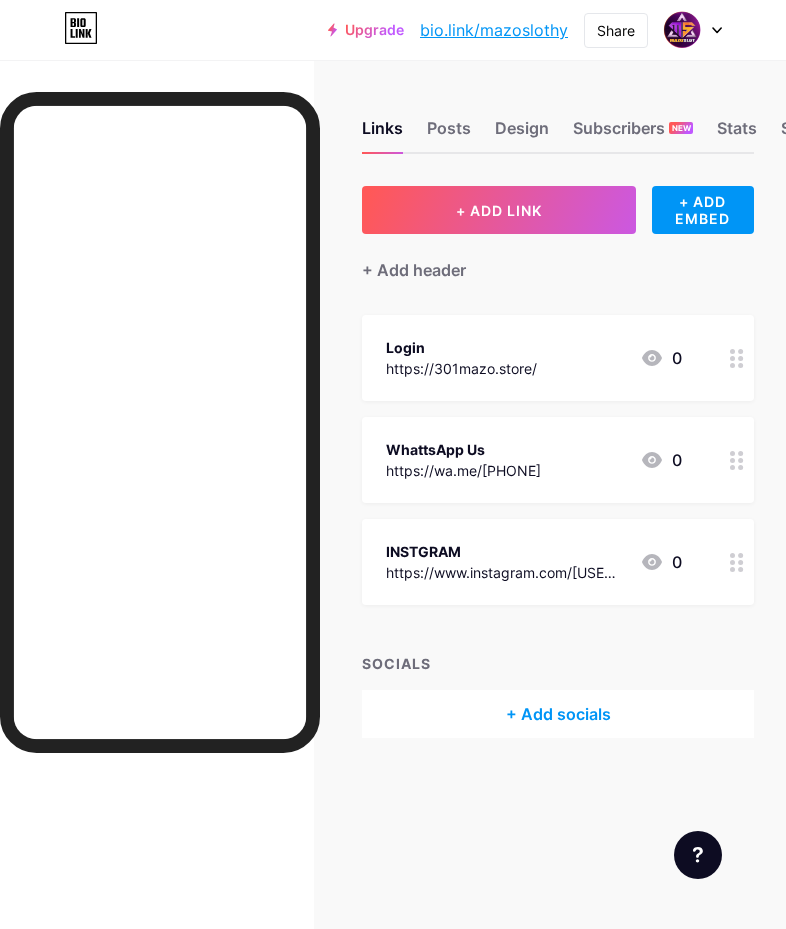 click on "Links
Posts
Design
Subscribers
NEW
Stats
Settings" at bounding box center [558, 119] 